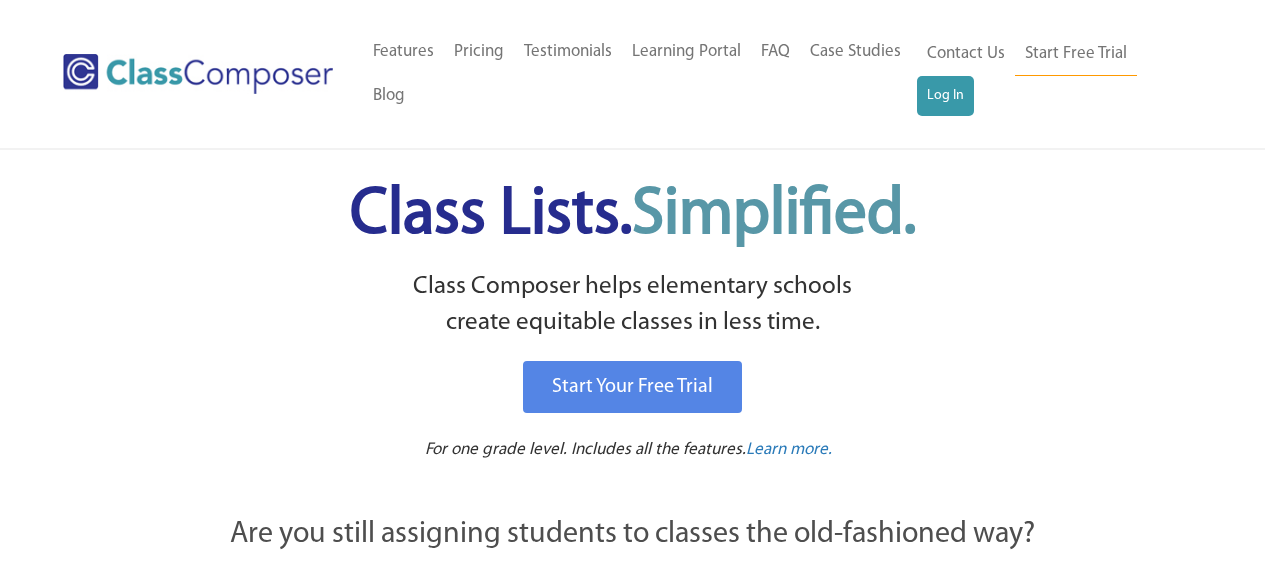 scroll, scrollTop: 0, scrollLeft: 0, axis: both 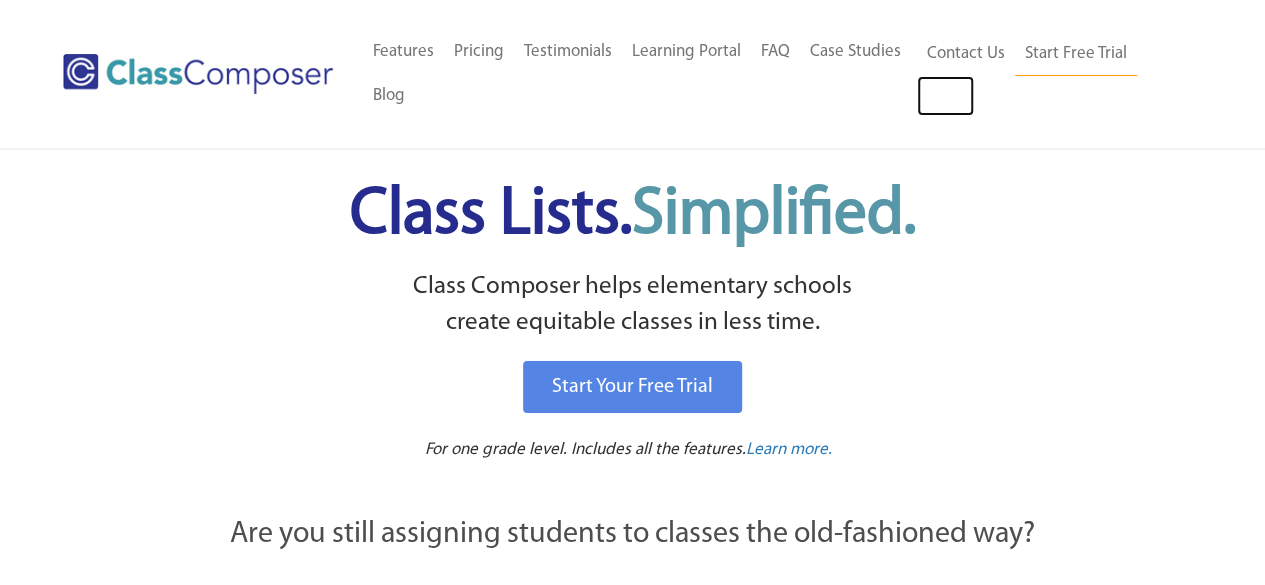 click on "Log In" at bounding box center (945, 96) 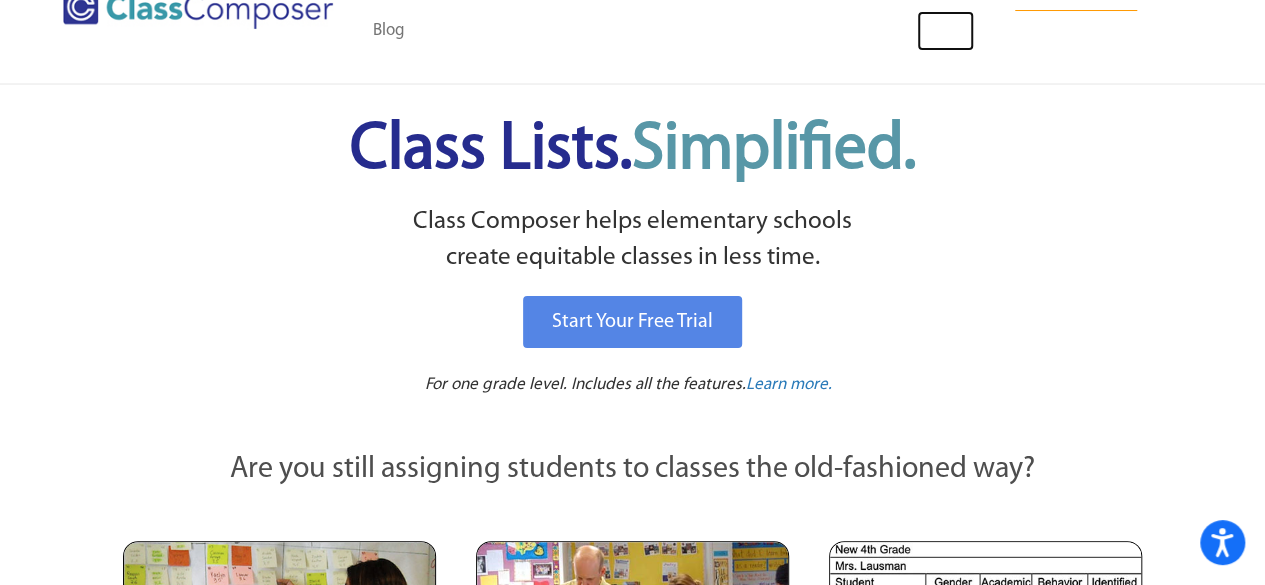scroll, scrollTop: 0, scrollLeft: 0, axis: both 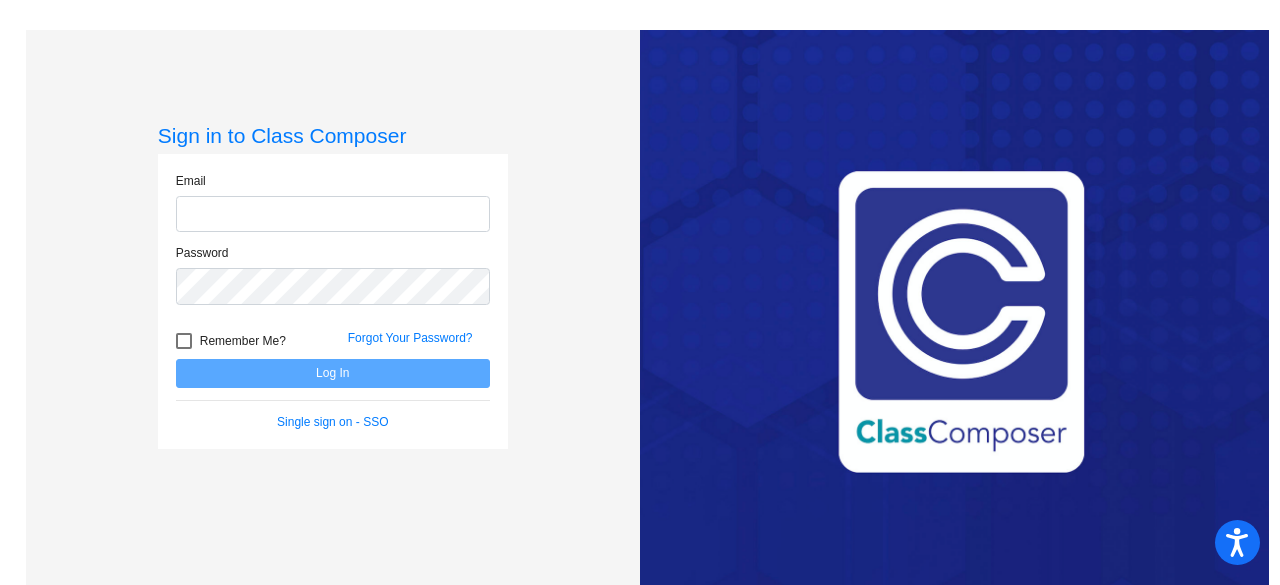 click 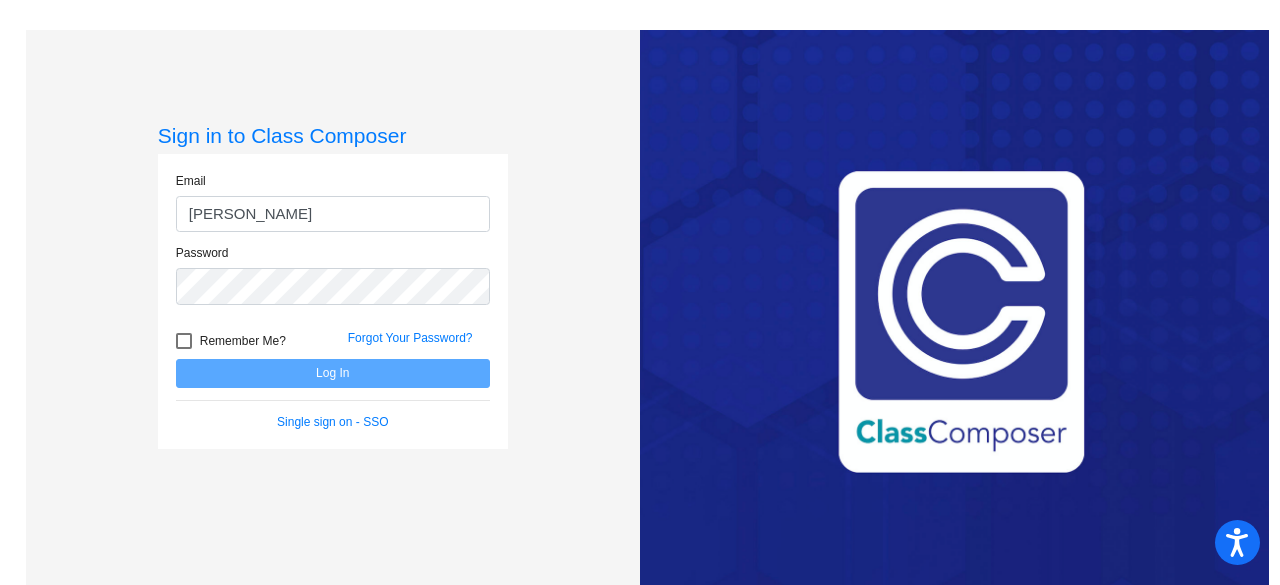 type on "john.hare@gcpsk12.org" 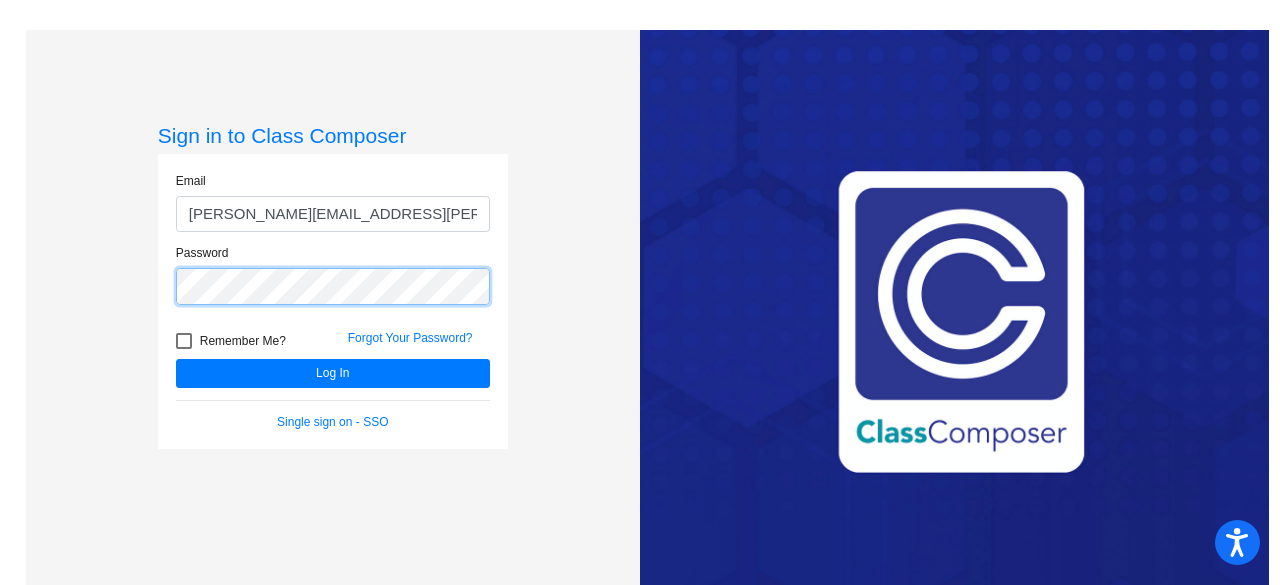 click on "Log In" 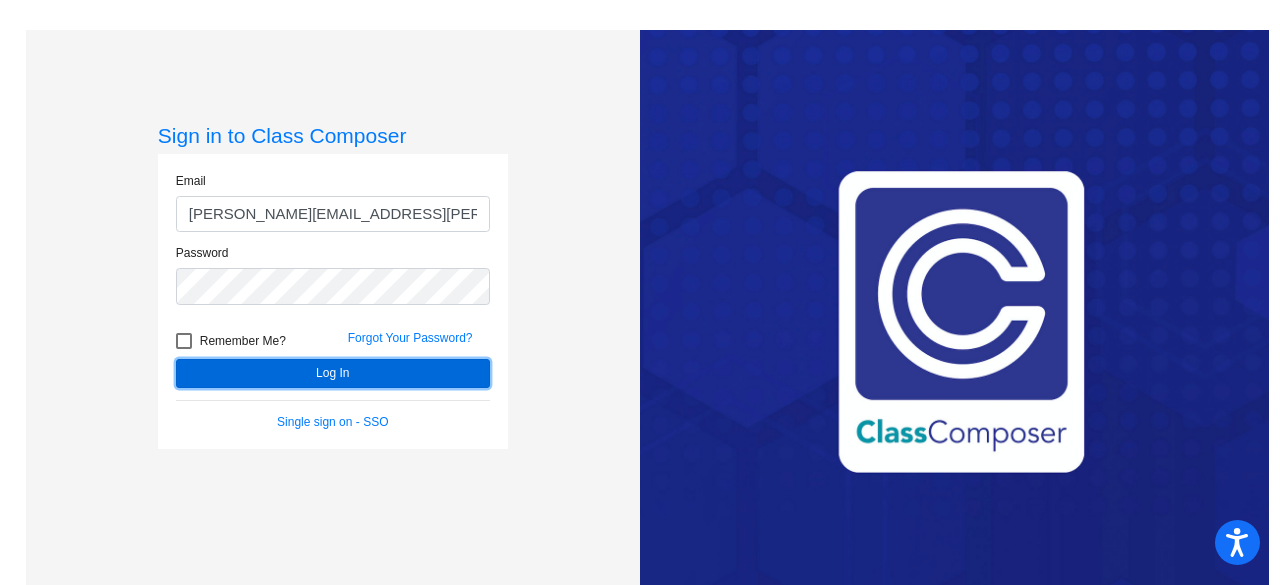 click on "Log In" 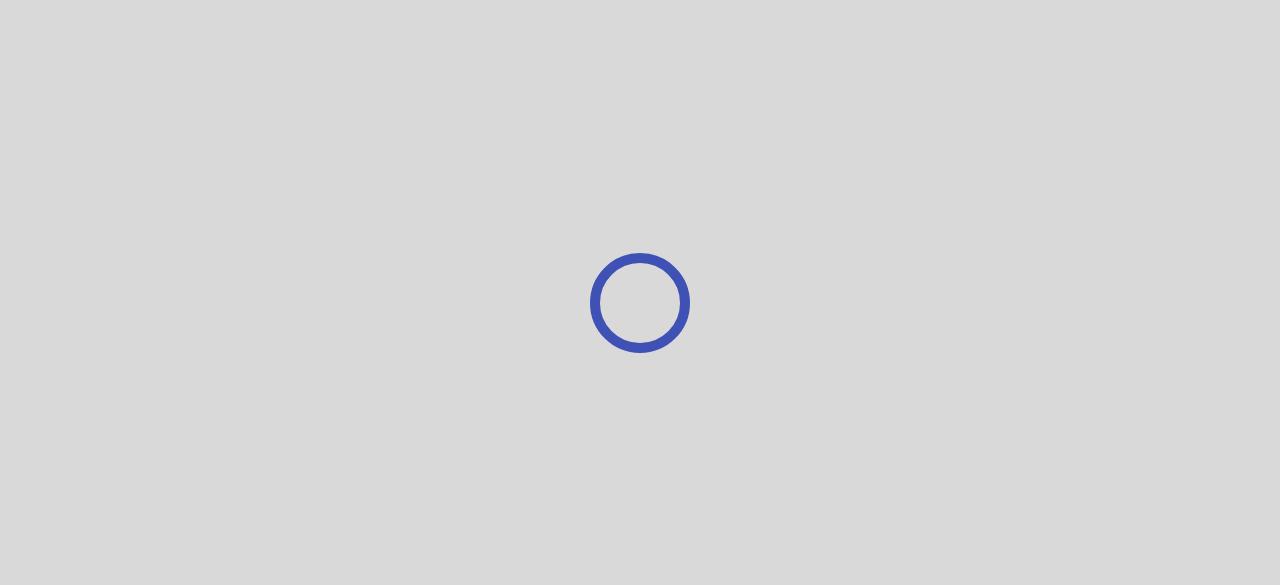 scroll, scrollTop: 0, scrollLeft: 0, axis: both 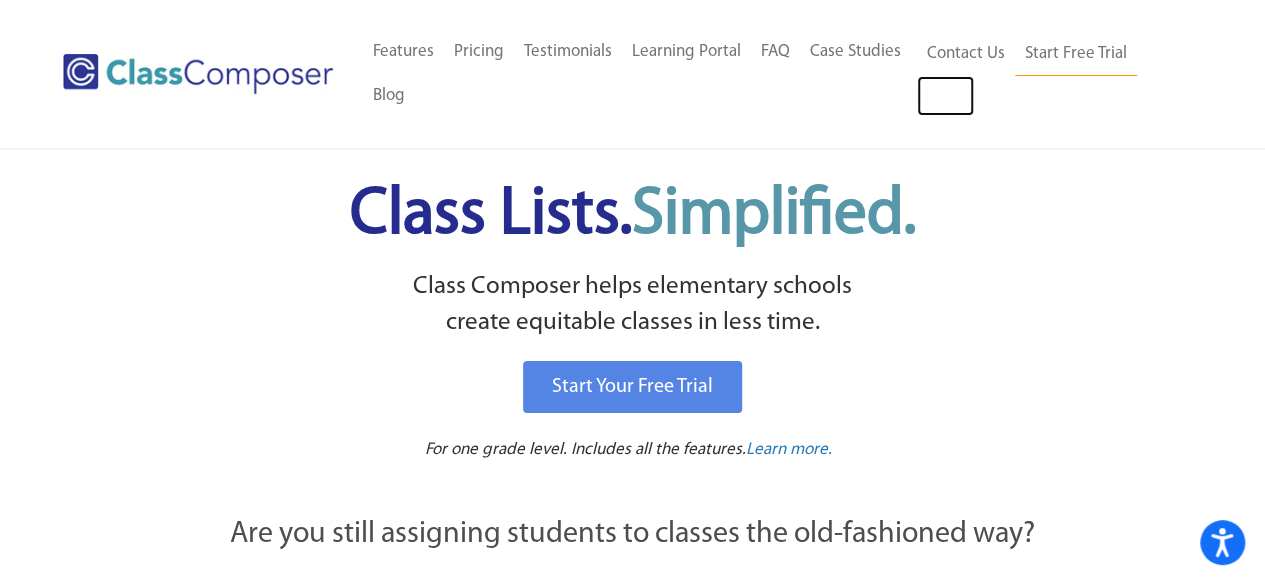 click on "Log In" at bounding box center [945, 96] 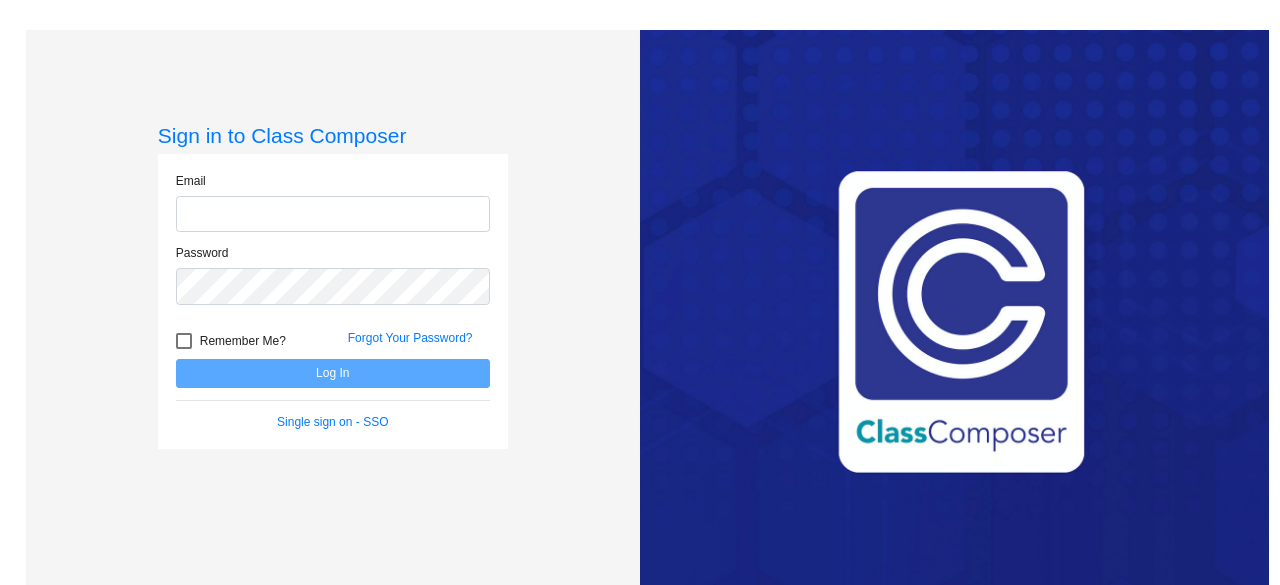 scroll, scrollTop: 0, scrollLeft: 0, axis: both 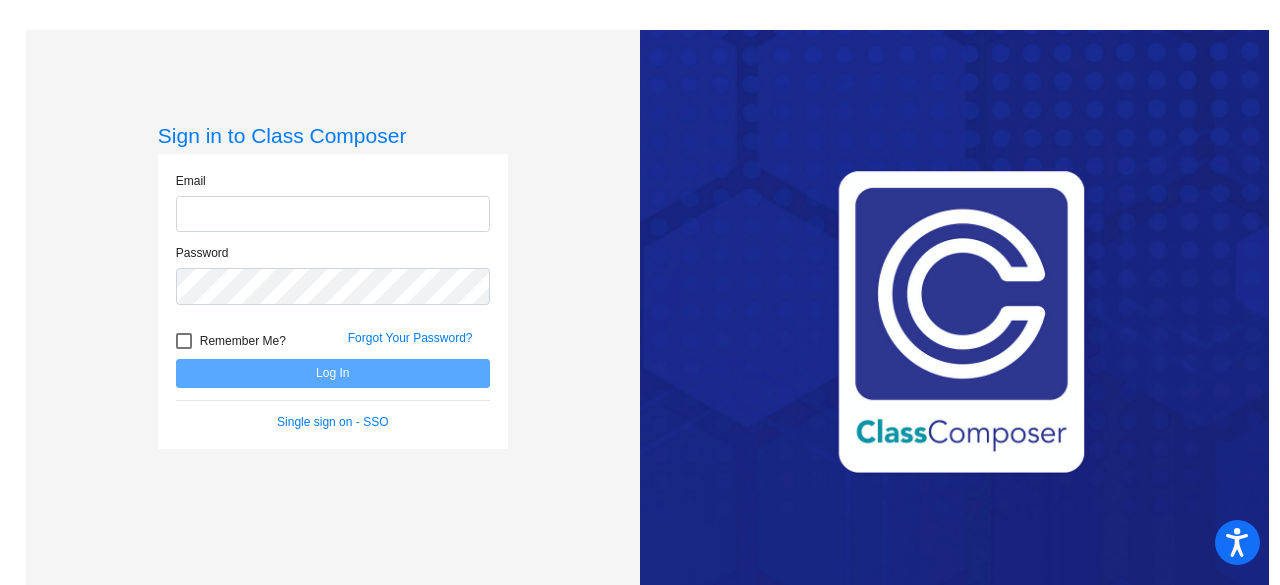 click on "Email Password   Remember Me? Forgot Your Password?  Log In   Single sign on - SSO" 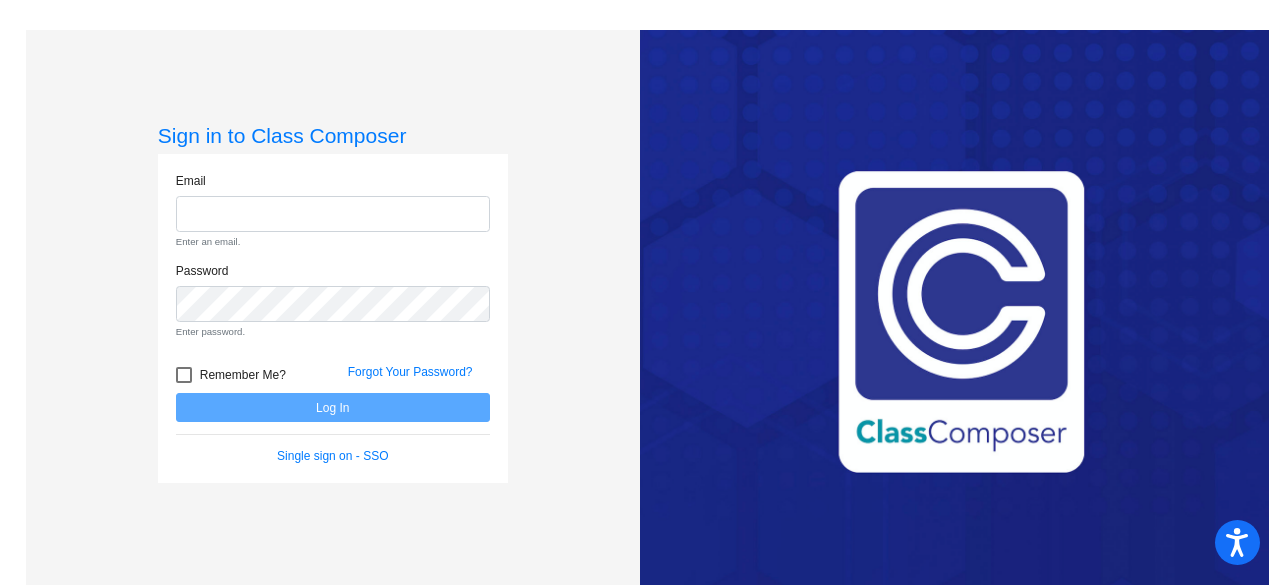 click on "Enter password." at bounding box center [333, 242] 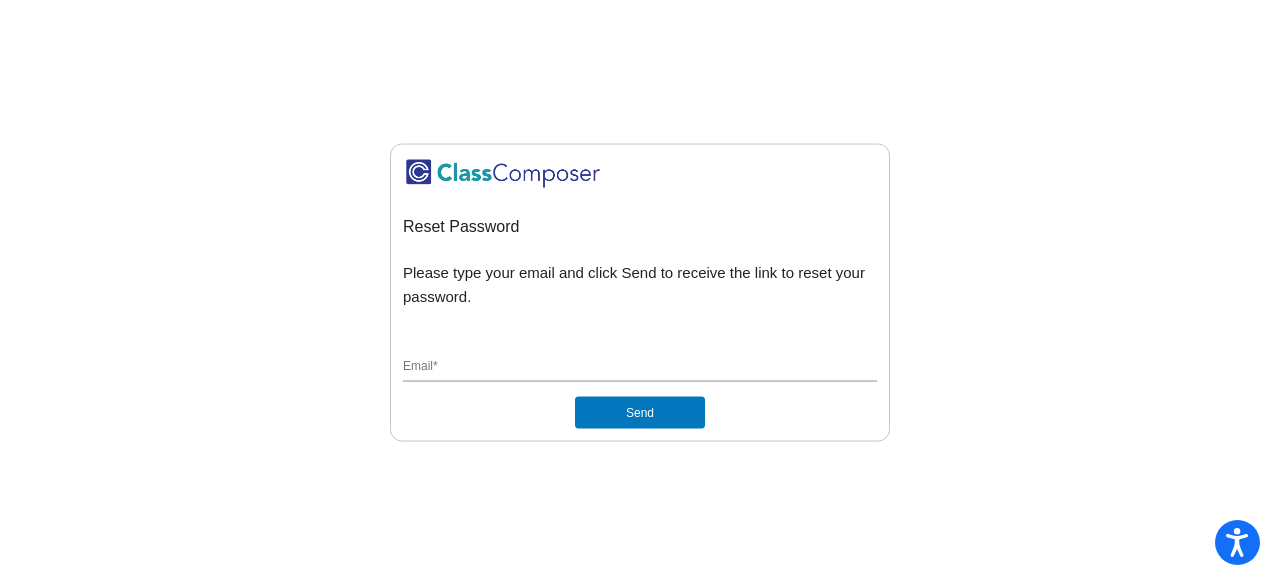 click on "Email  *" 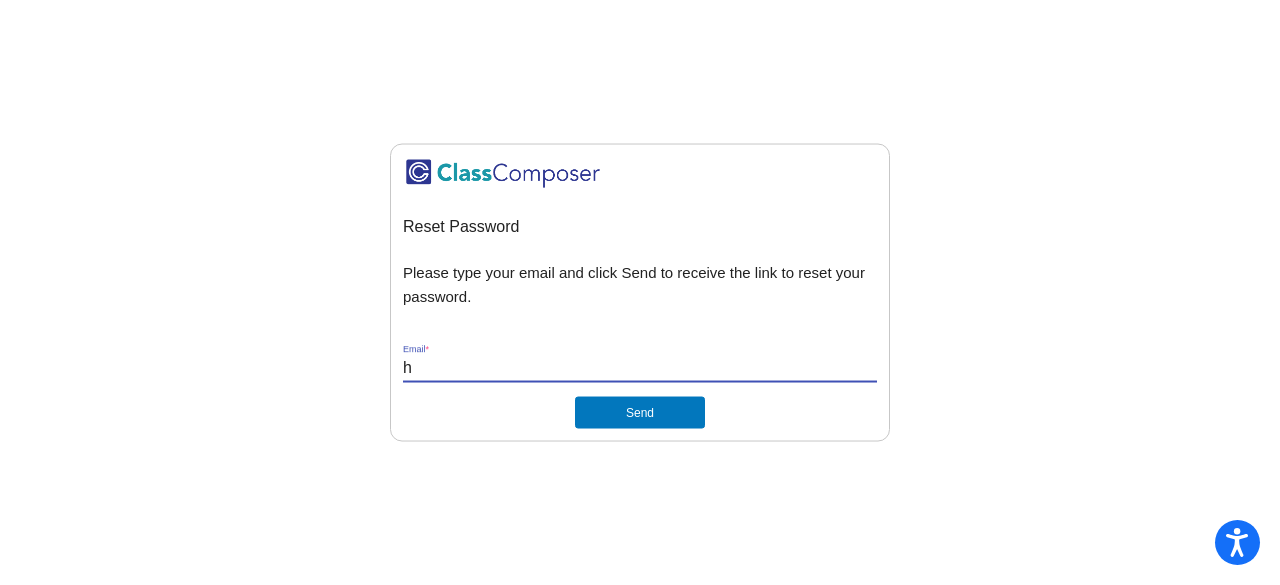 type on "h" 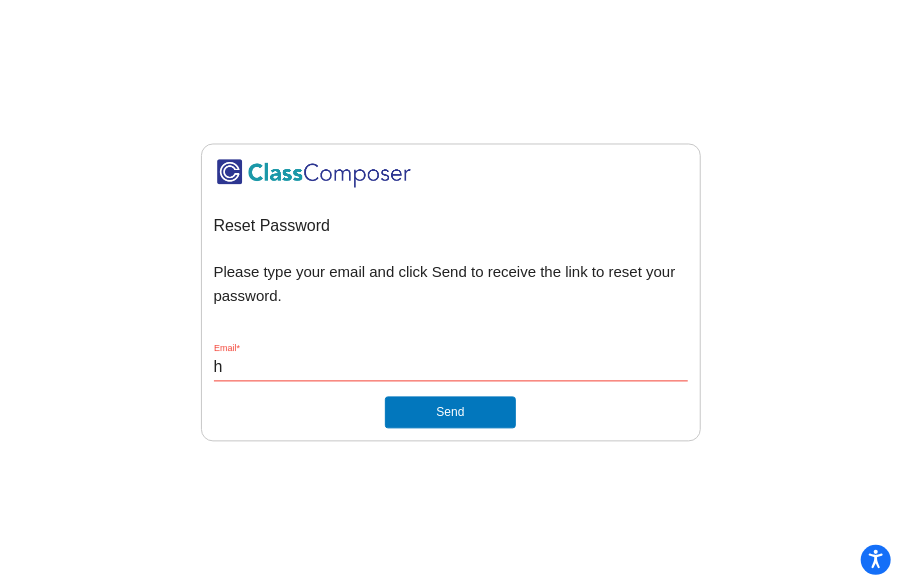 click on "h" at bounding box center (451, 368) 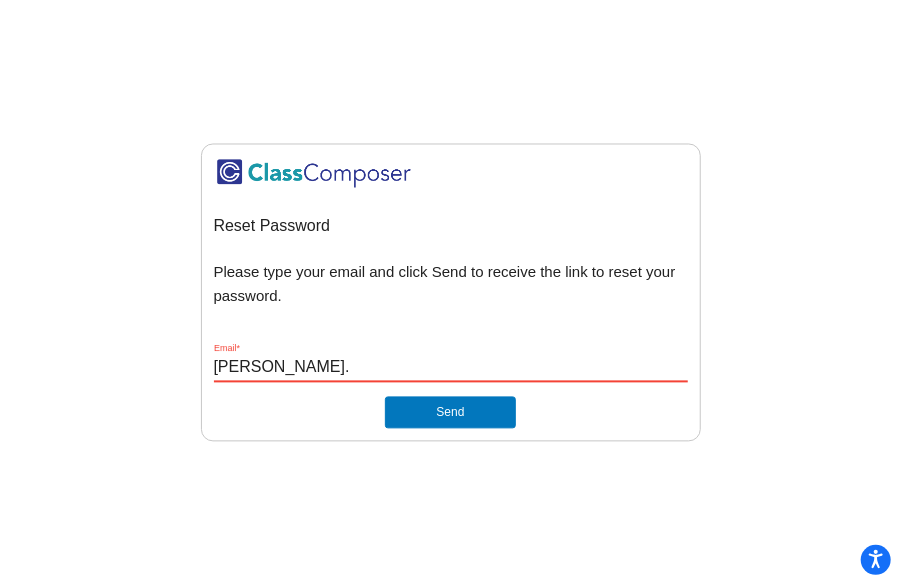 type on "[PERSON_NAME][EMAIL_ADDRESS][PERSON_NAME][DOMAIN_NAME]" 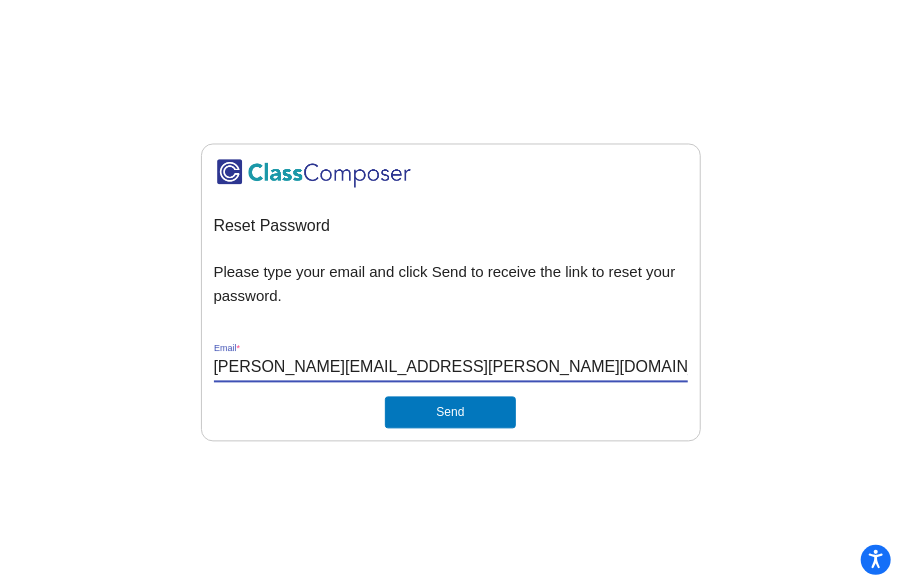 click on "Send" 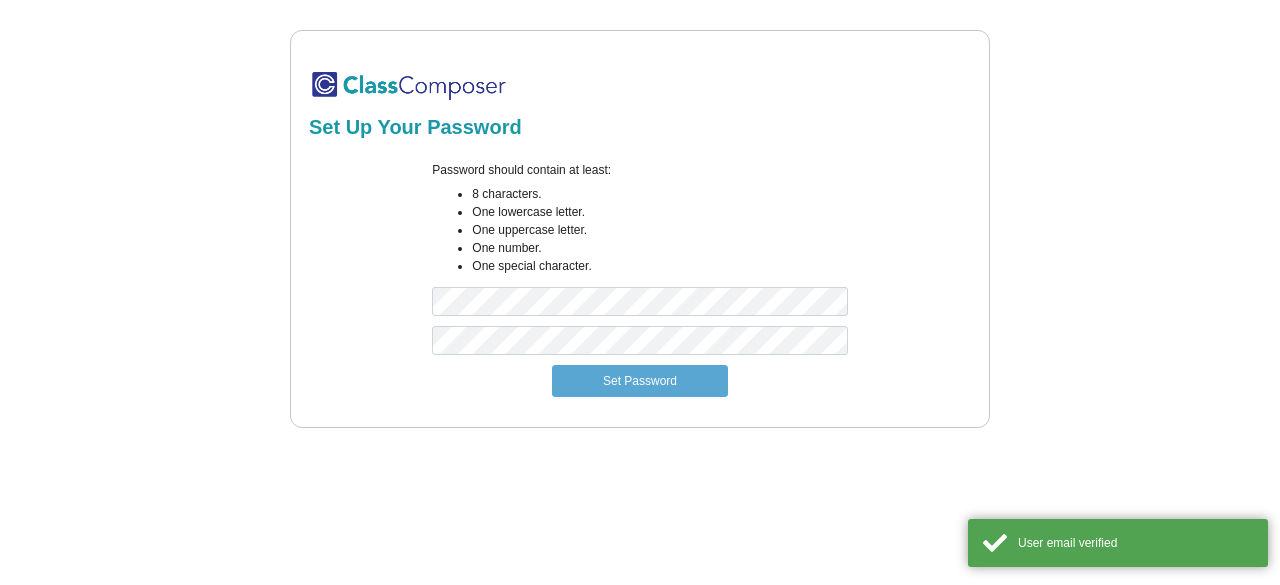 scroll, scrollTop: 0, scrollLeft: 0, axis: both 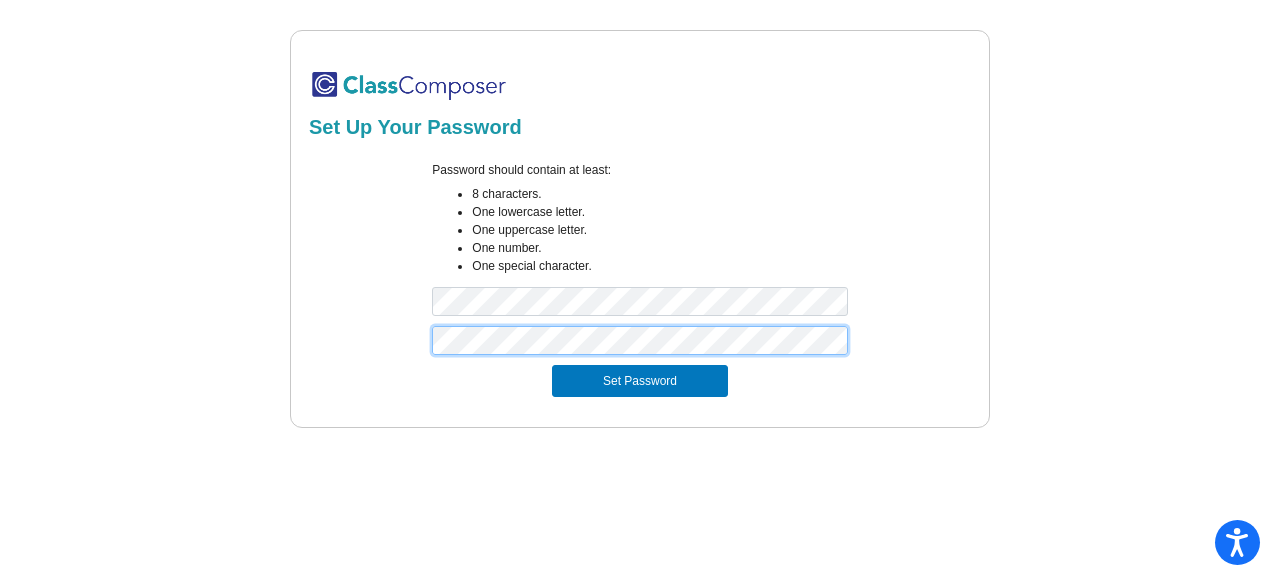 click on "Set Password" at bounding box center (640, 381) 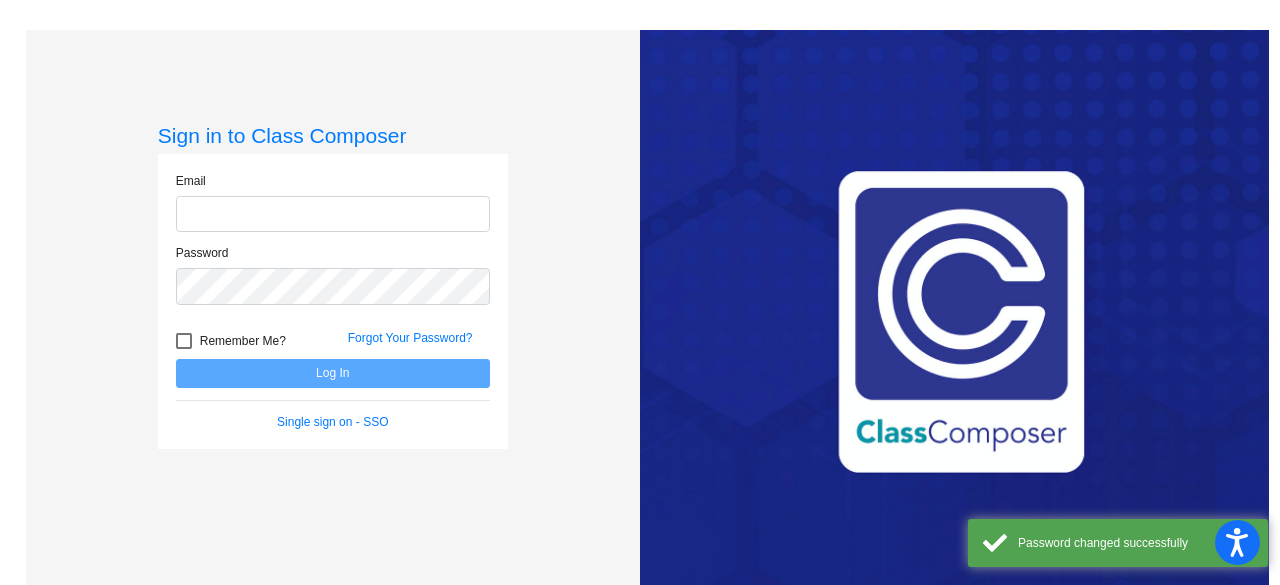 click 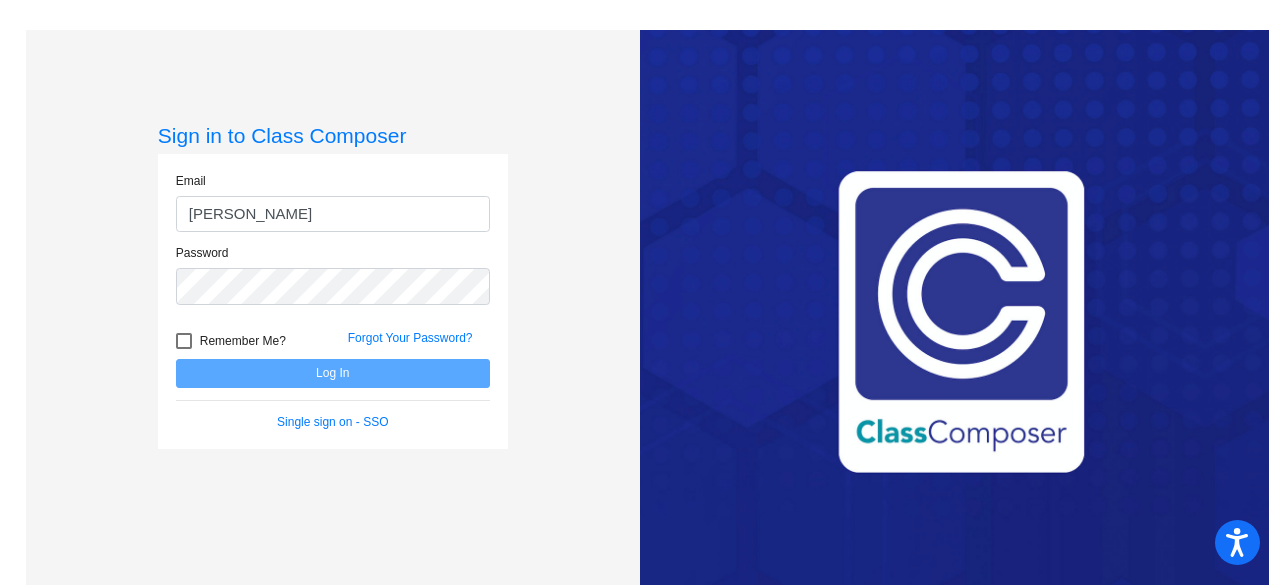 type on "[PERSON_NAME][EMAIL_ADDRESS][PERSON_NAME][DOMAIN_NAME]" 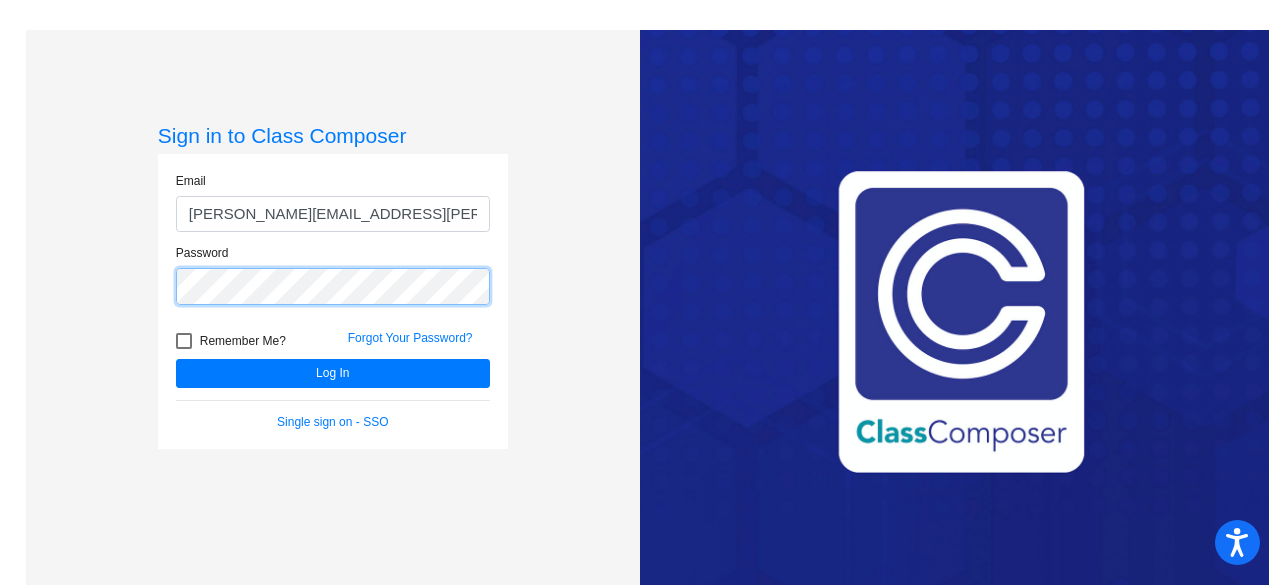 click on "Log In" 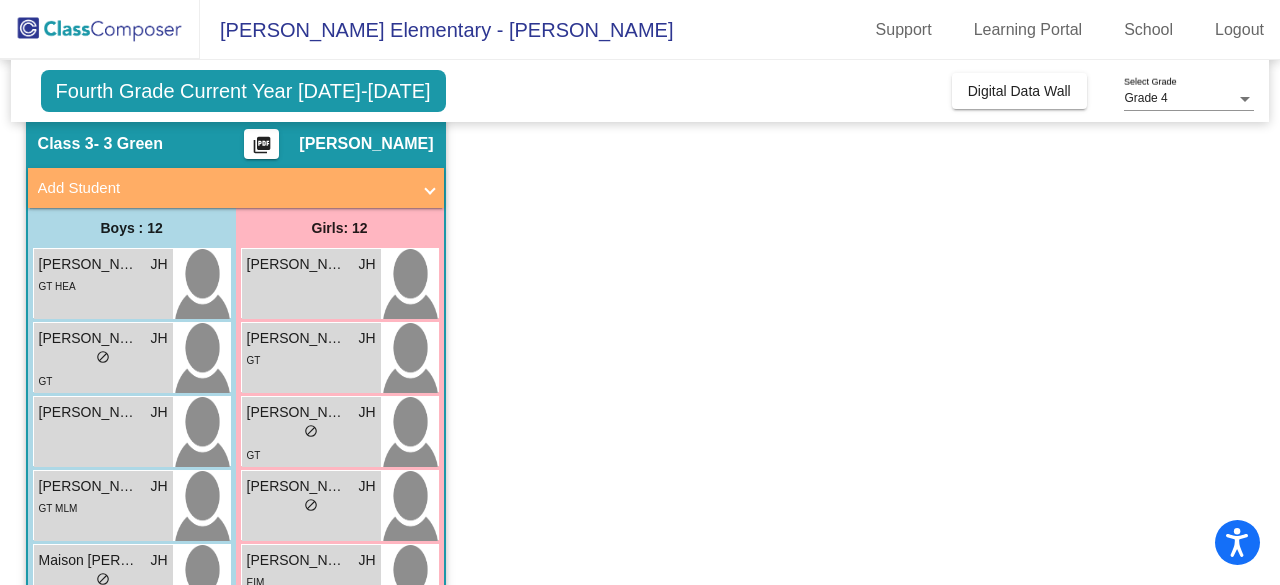 scroll, scrollTop: 0, scrollLeft: 0, axis: both 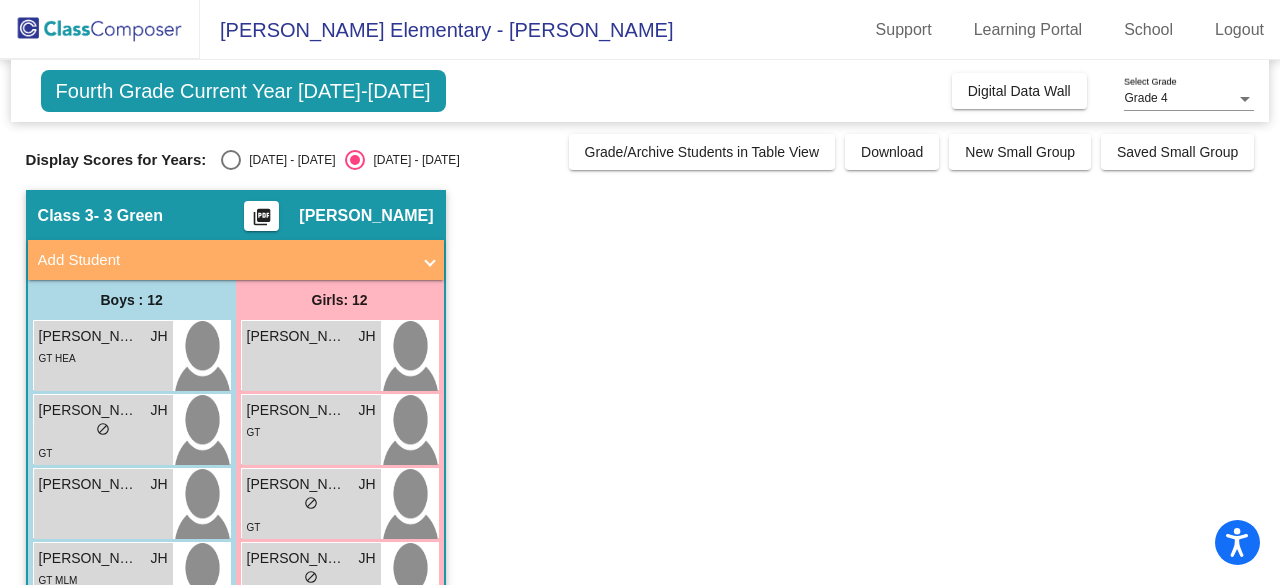 click on "Grade/Archive Students in Table View" 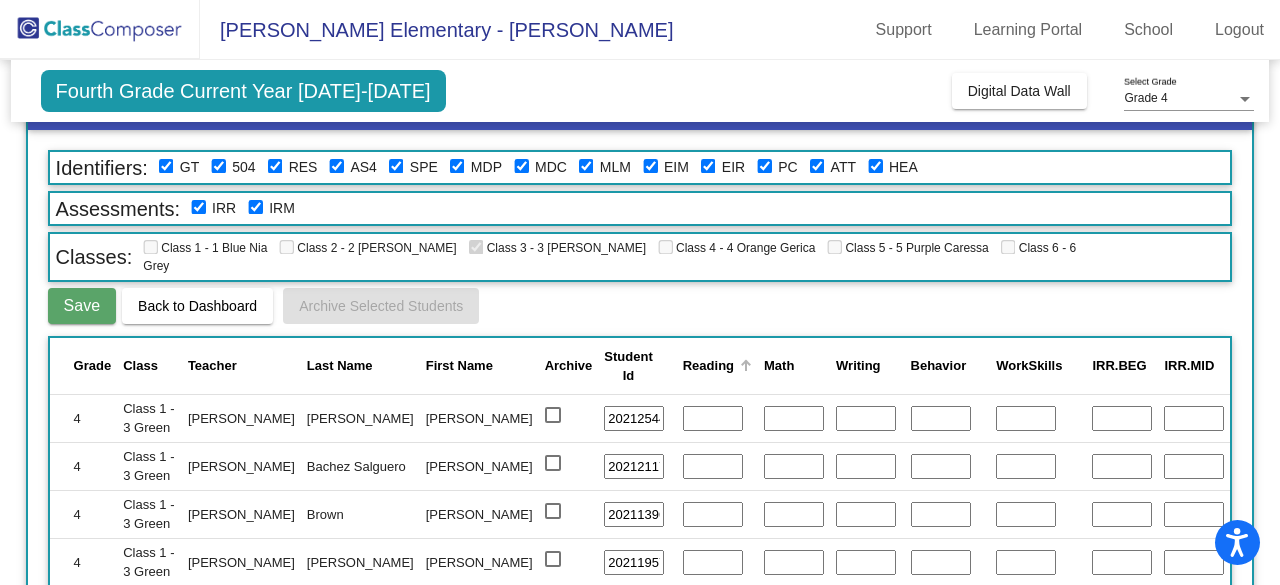 scroll, scrollTop: 88, scrollLeft: 0, axis: vertical 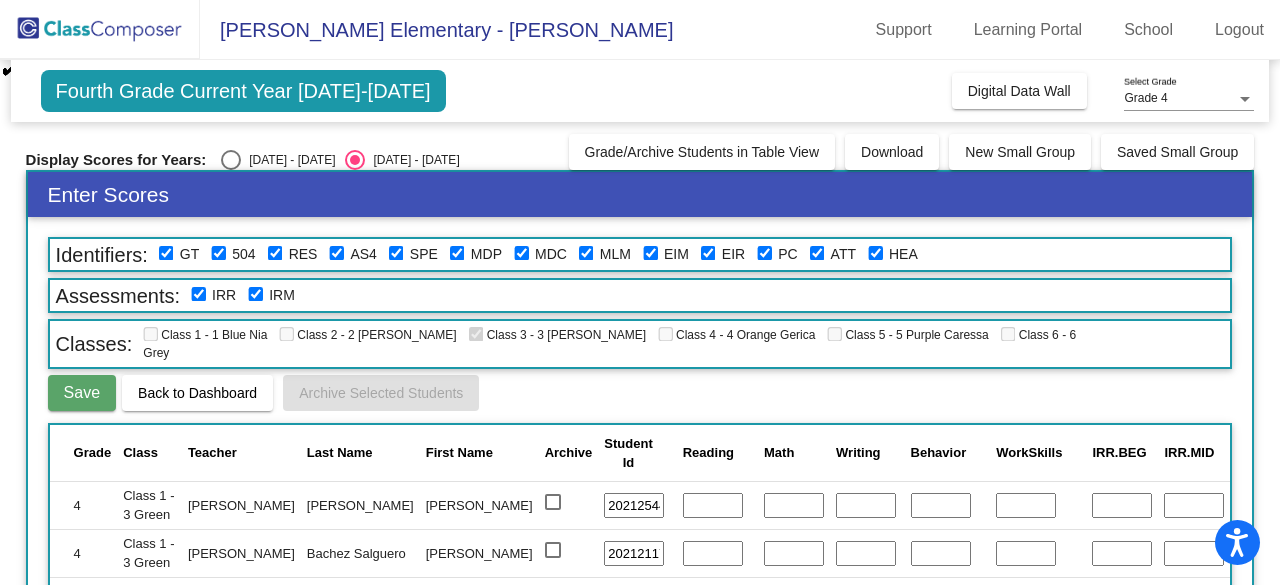 click on "Fourth Grade Current Year [DATE]-[DATE]" 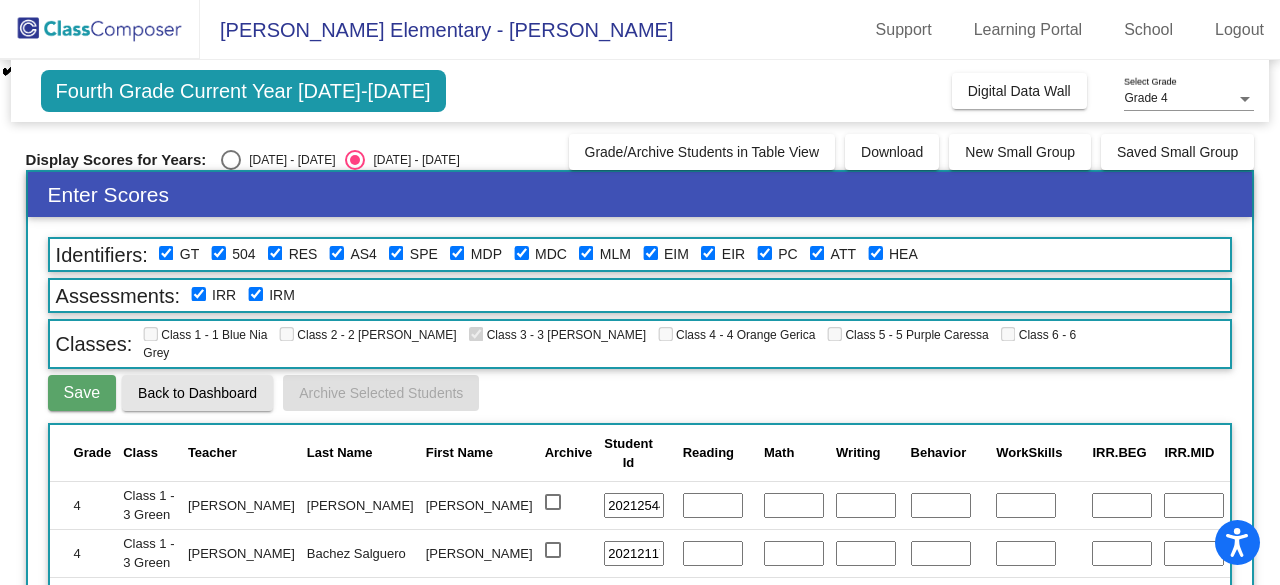 click on "Back to Dashboard" 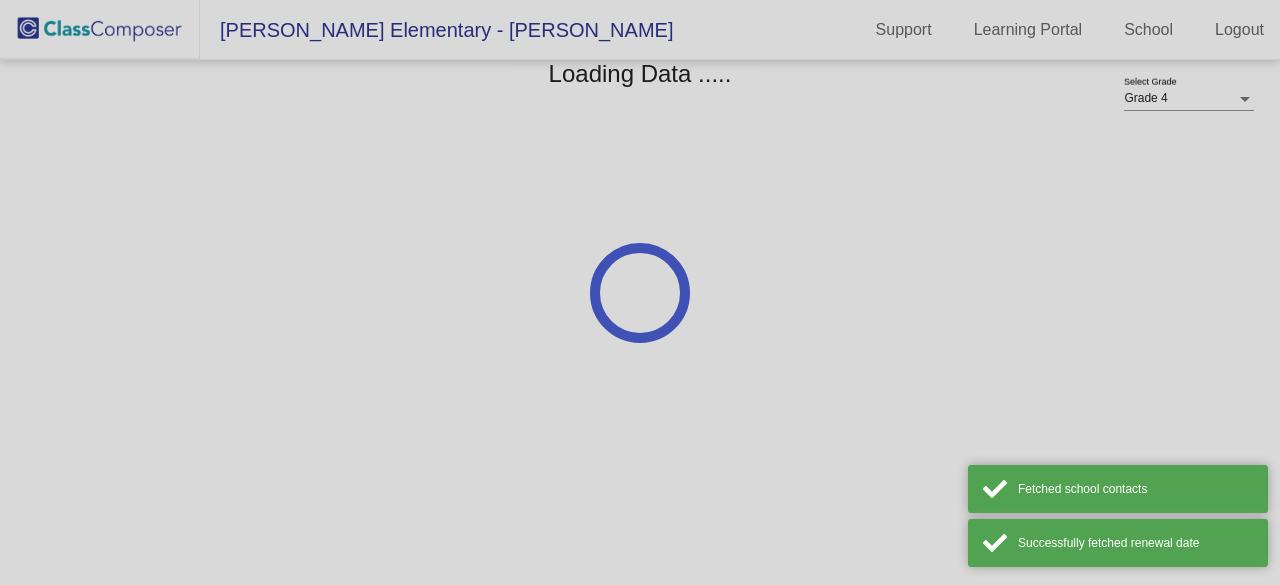 scroll, scrollTop: 0, scrollLeft: 0, axis: both 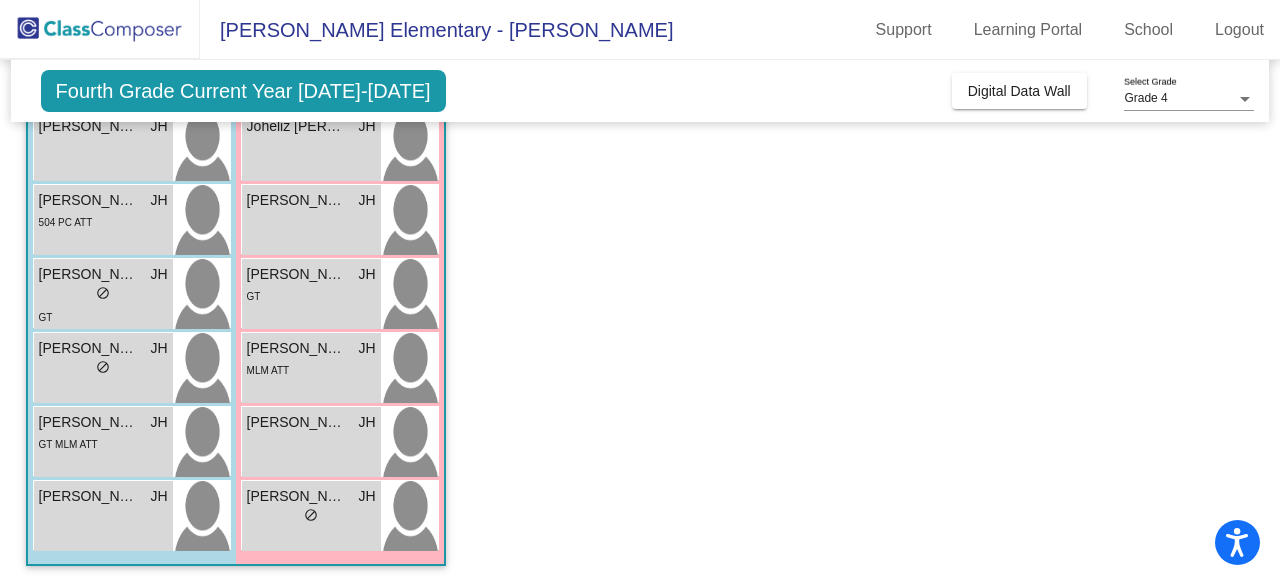 click on "Fourth Grade Current Year [DATE]-[DATE]  Add, Move, or Retain Students Off   On  Incoming   Digital Data Wall" 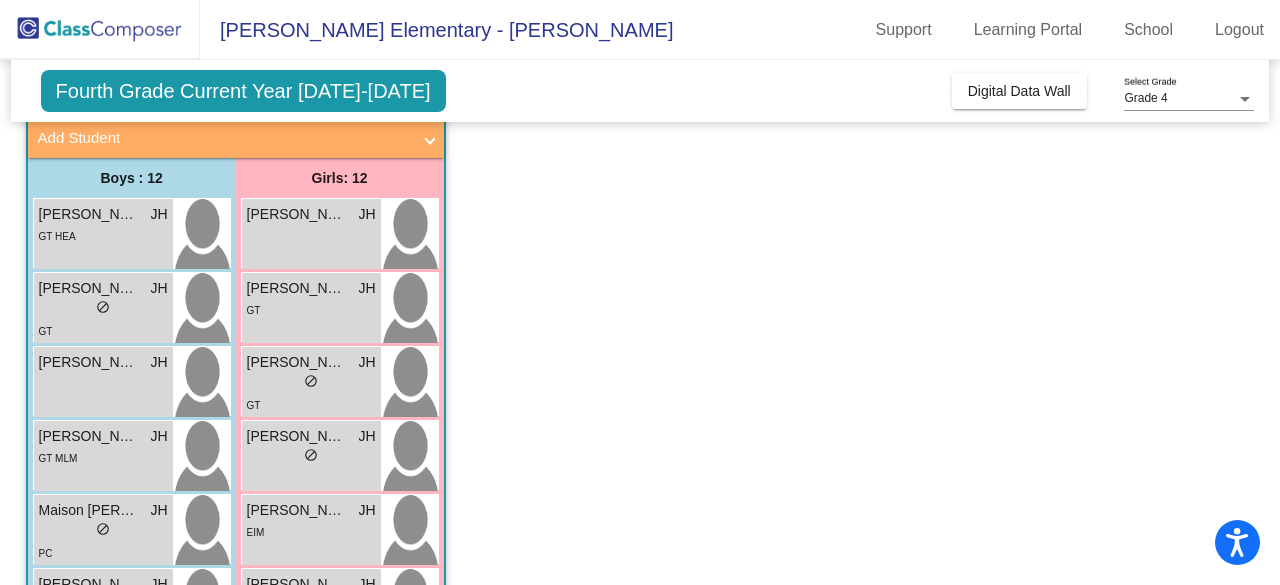 scroll, scrollTop: 118, scrollLeft: 0, axis: vertical 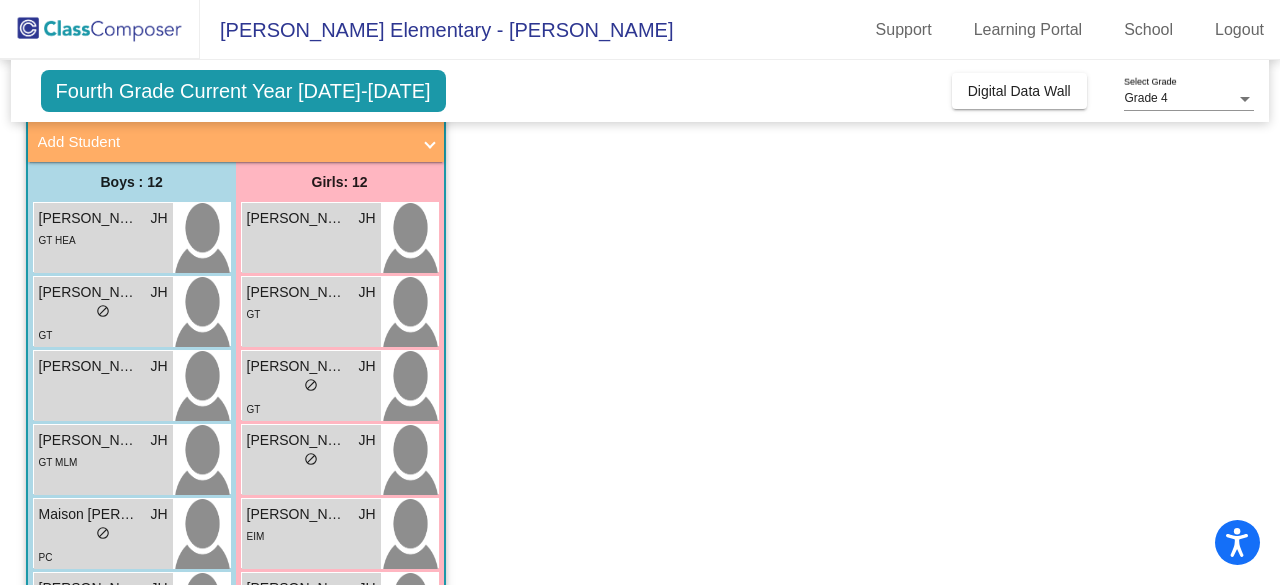 click on "Fourth Grade Current Year [DATE]-[DATE]  Add, Move, or Retain Students Off   On  Incoming   Digital Data Wall" 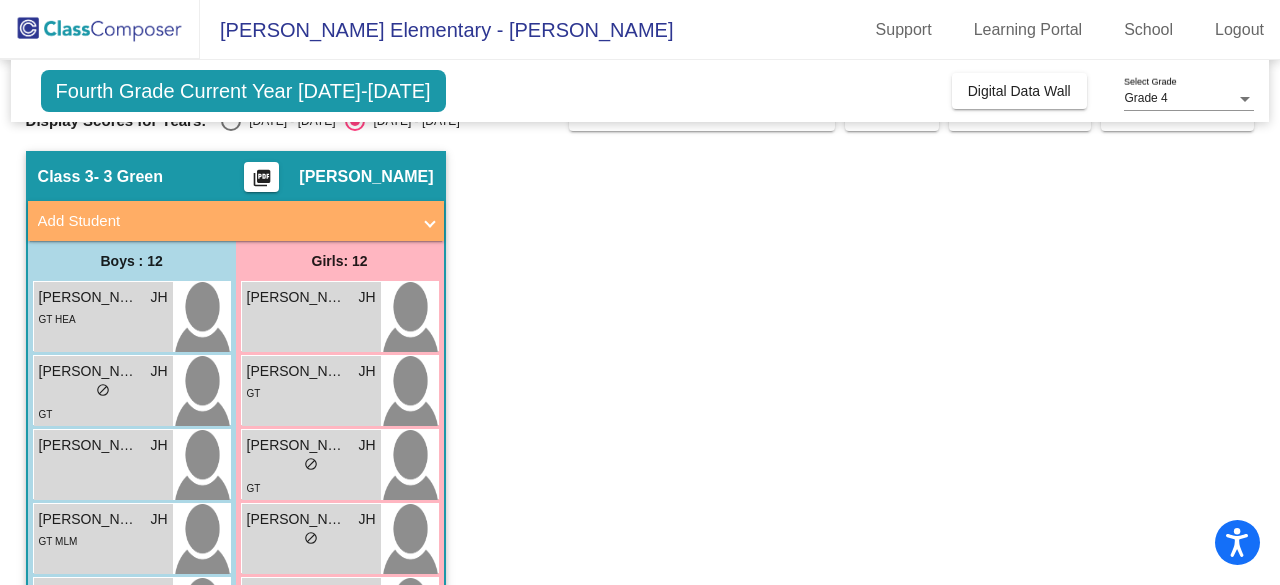scroll, scrollTop: 42, scrollLeft: 0, axis: vertical 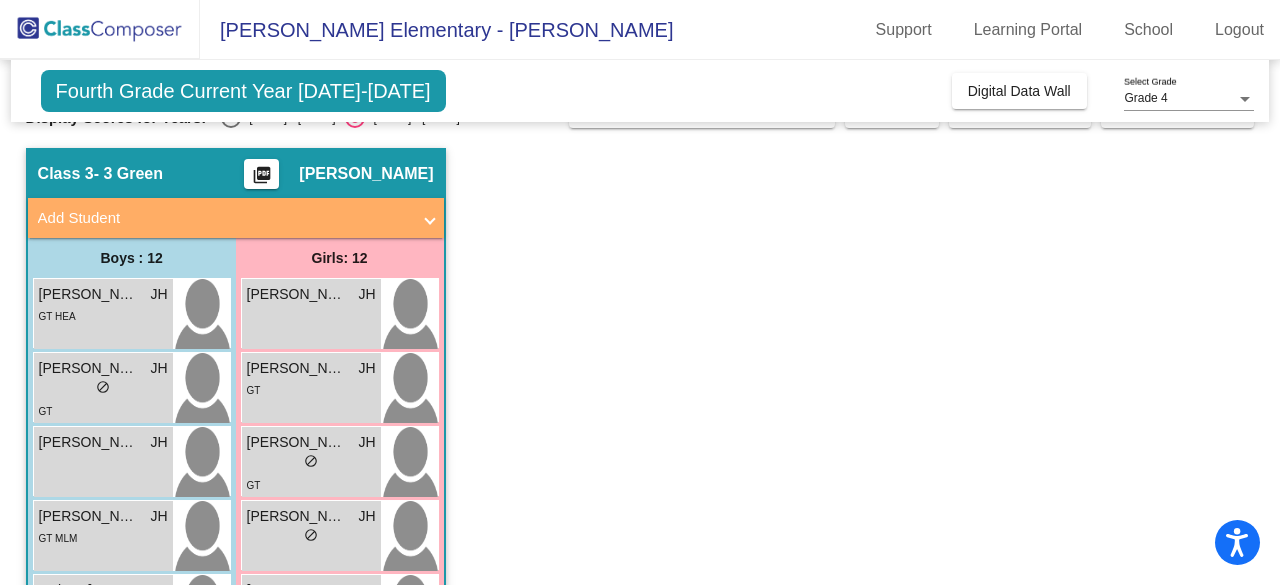 click on "[PERSON_NAME]" at bounding box center [89, 294] 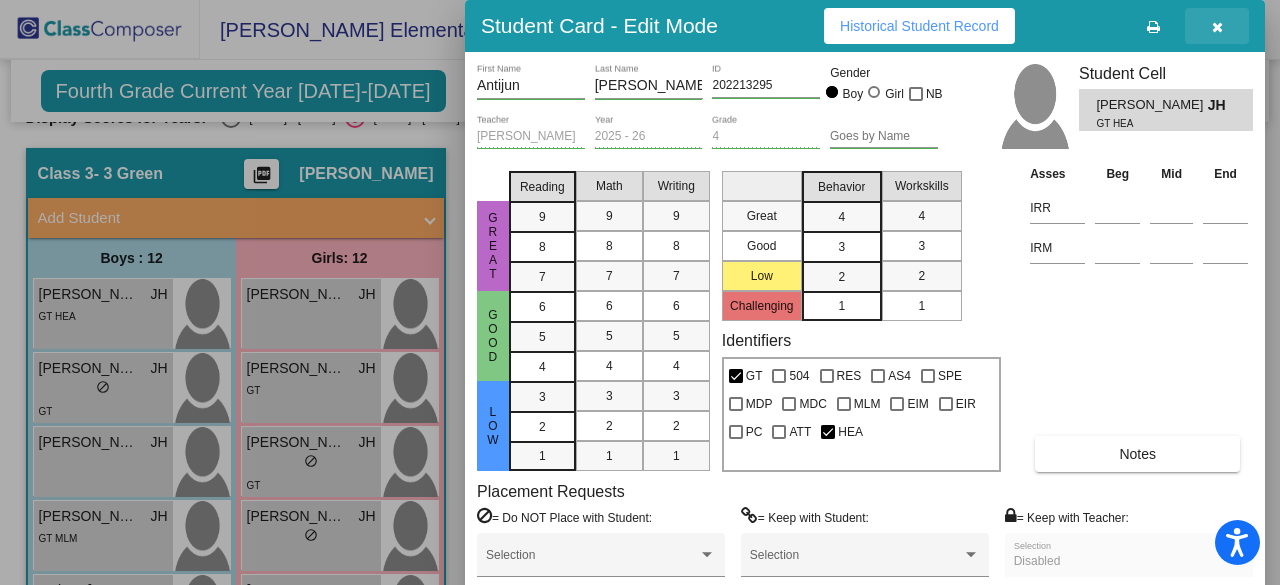 click at bounding box center [1217, 26] 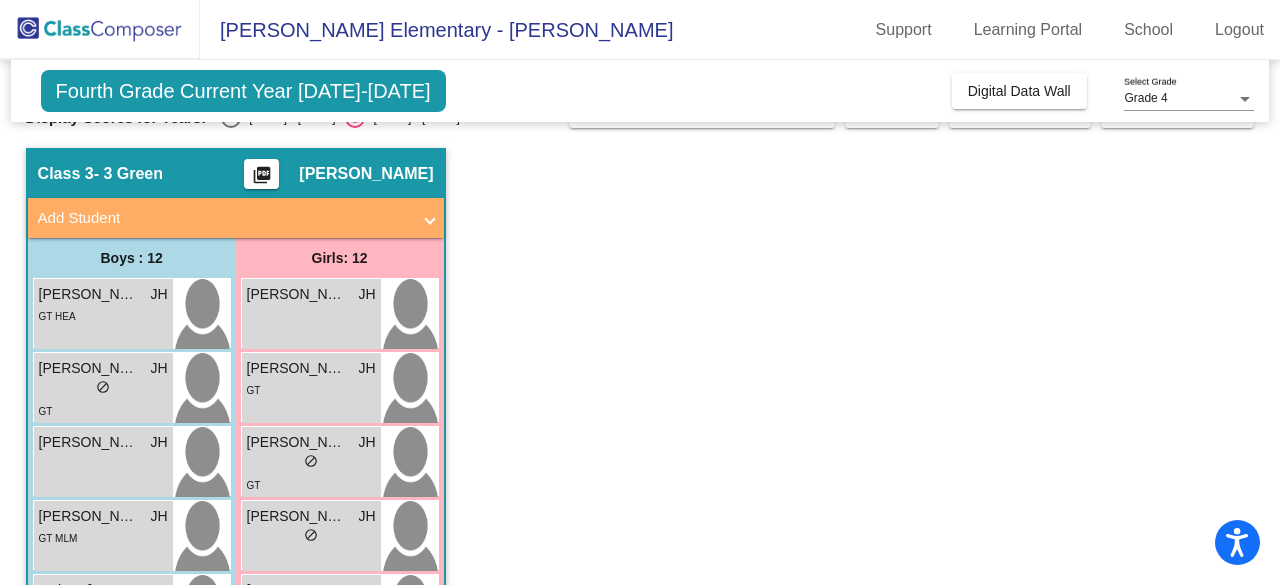 click on "[PERSON_NAME] JH lock do_not_disturb_alt" at bounding box center [311, 314] 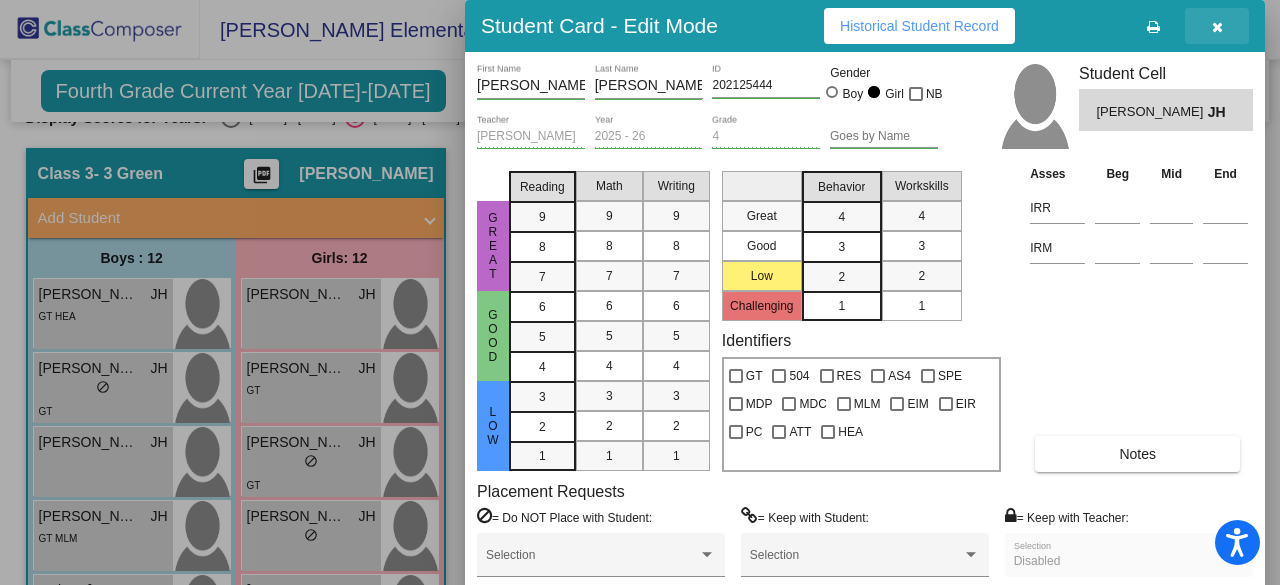 click at bounding box center [1217, 26] 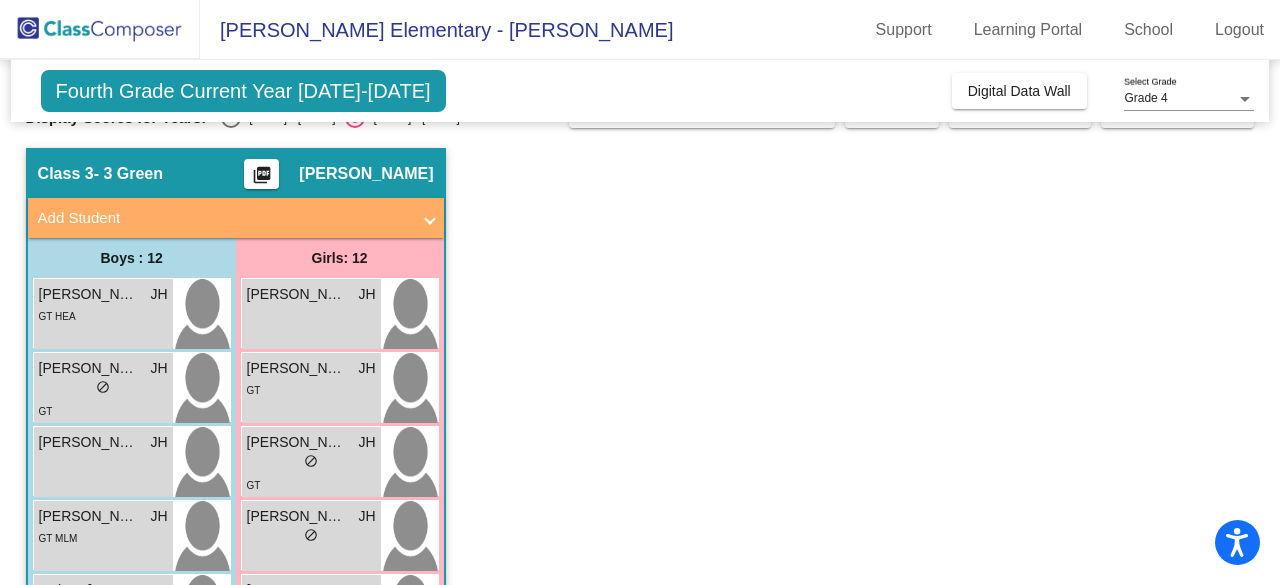 click on "lock do_not_disturb_alt" at bounding box center (103, 389) 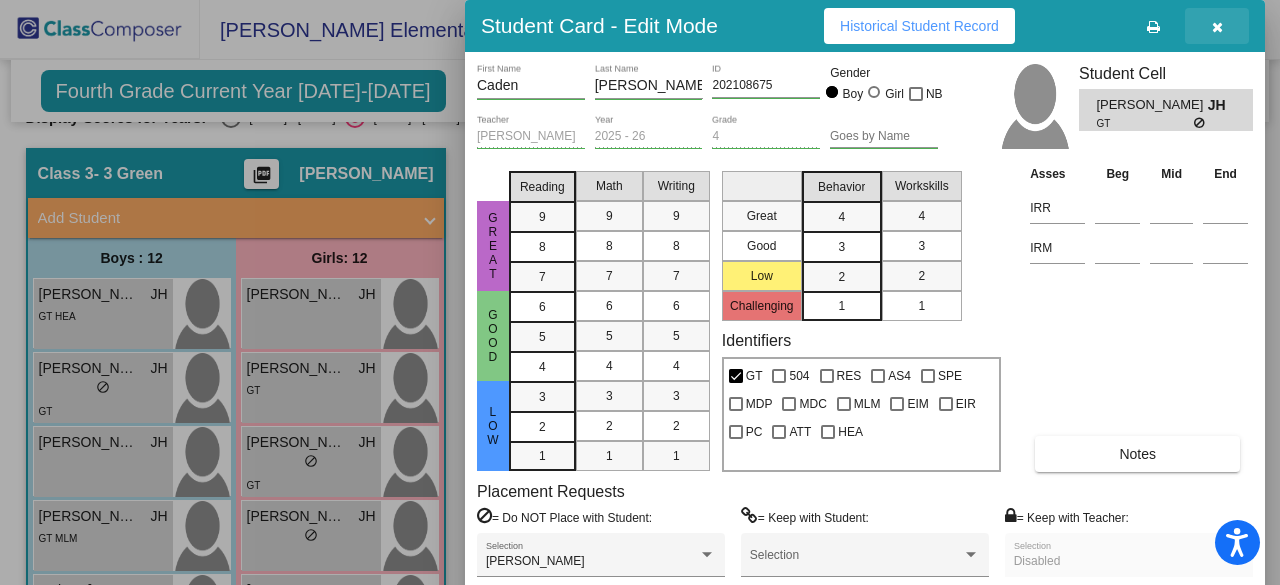 click at bounding box center (1217, 26) 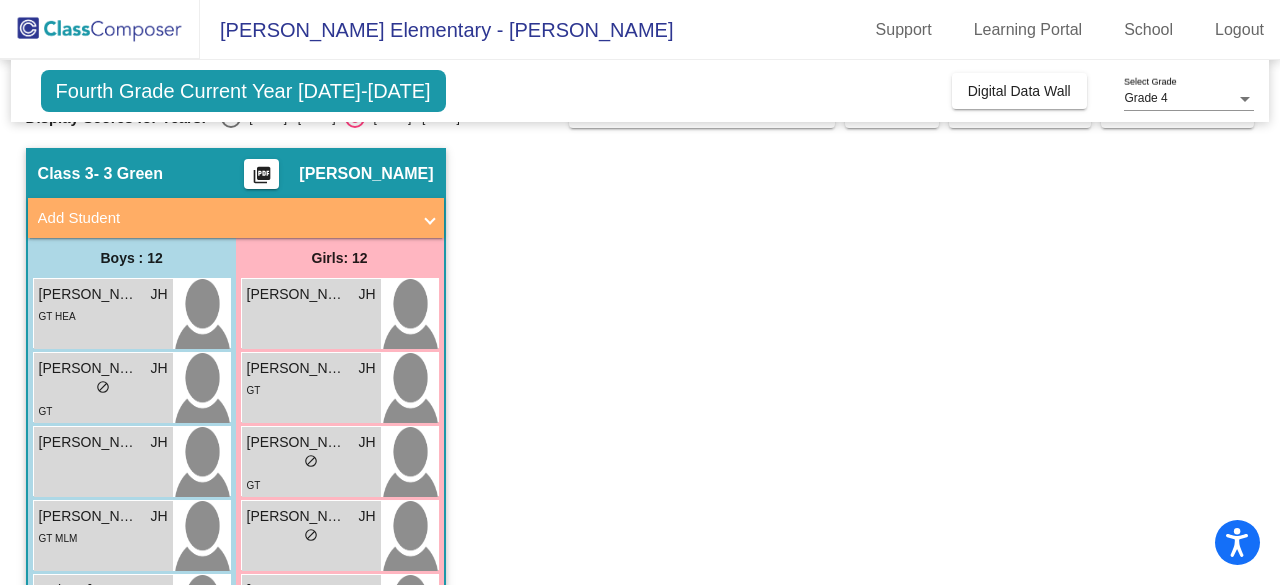 click on "GT" at bounding box center (311, 389) 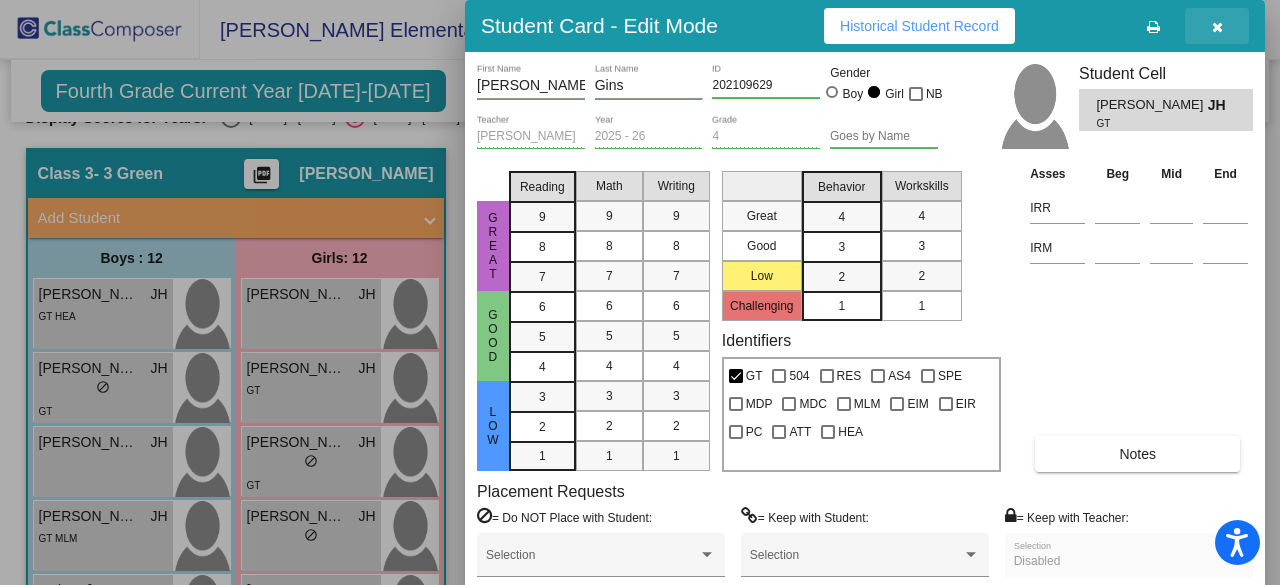 click at bounding box center [1217, 27] 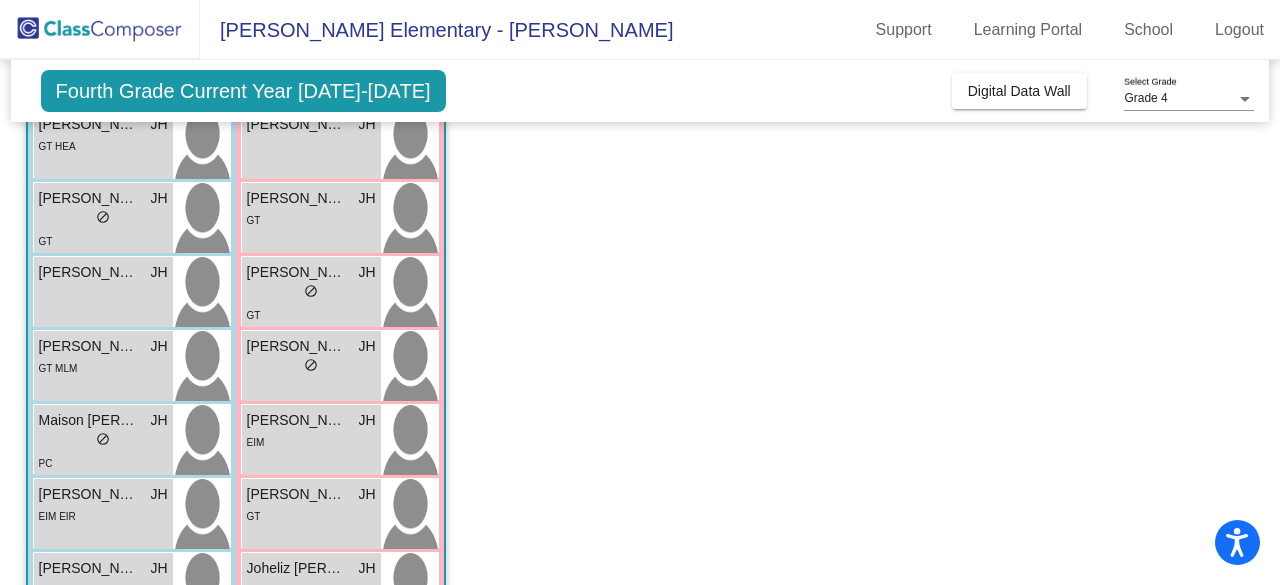 scroll, scrollTop: 226, scrollLeft: 0, axis: vertical 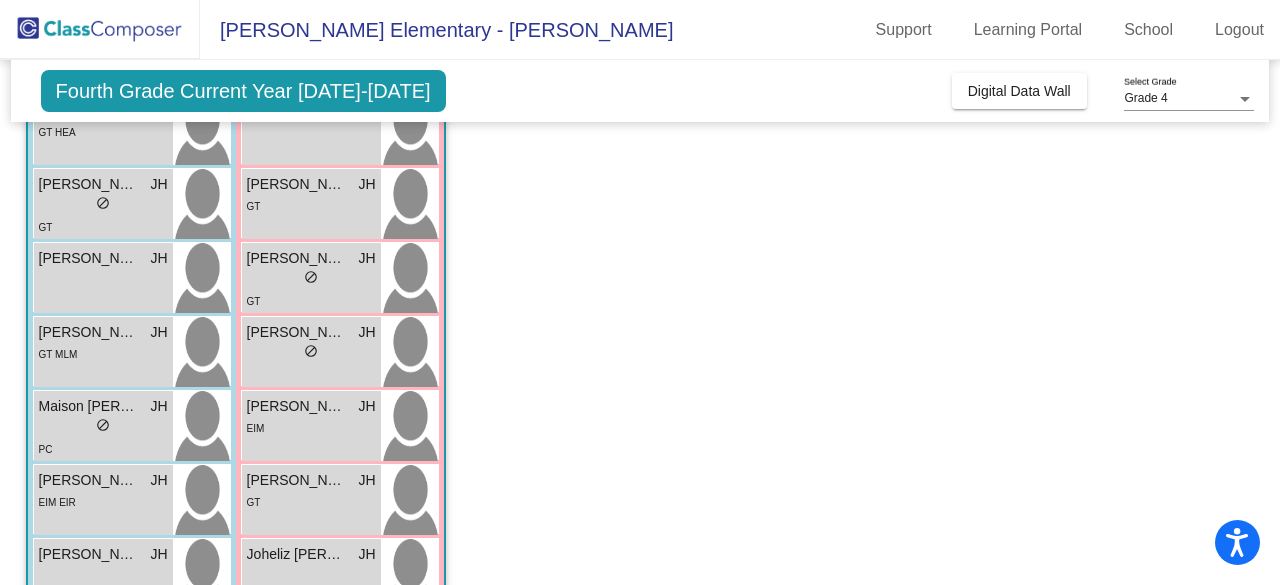 click on "GT MLM" at bounding box center (103, 353) 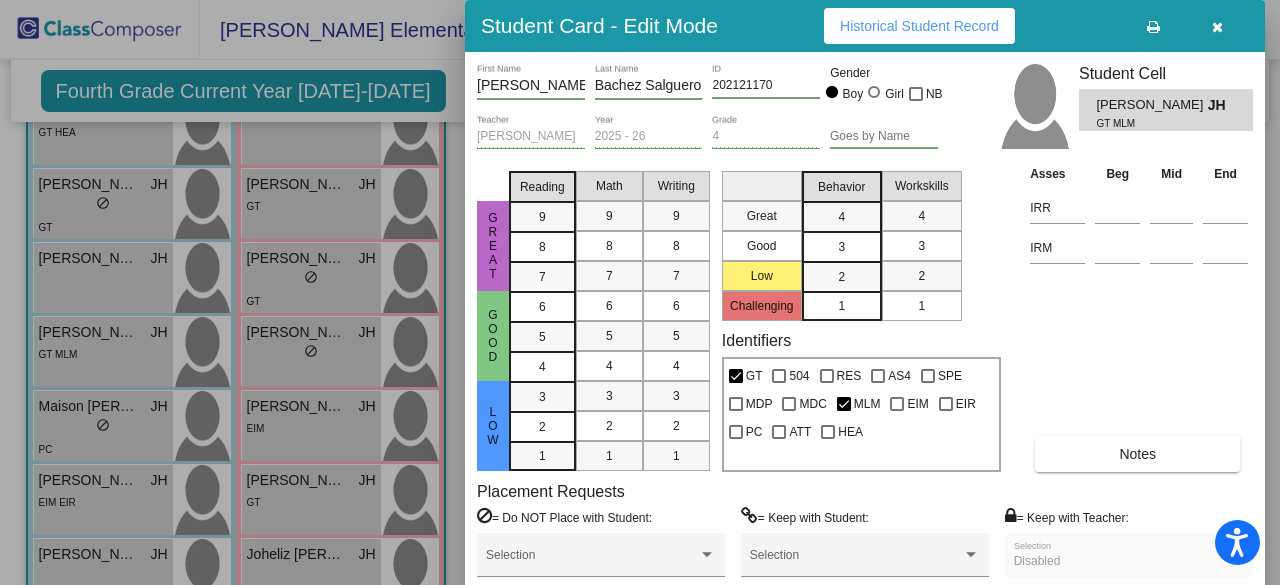 click at bounding box center [1217, 26] 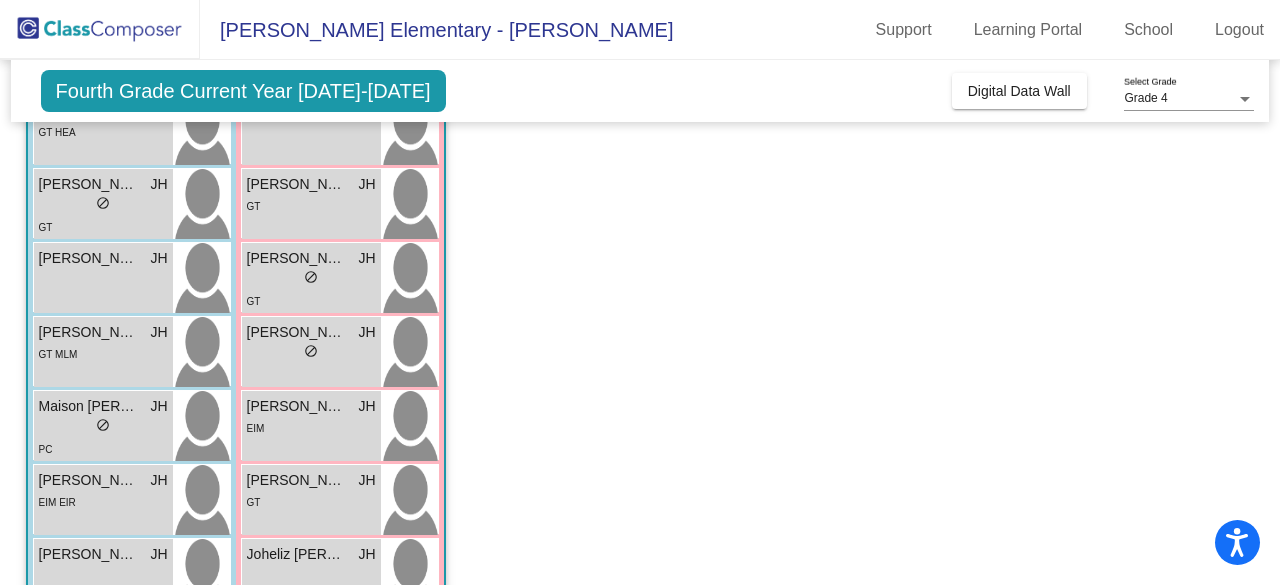 click on "EIM" at bounding box center (311, 427) 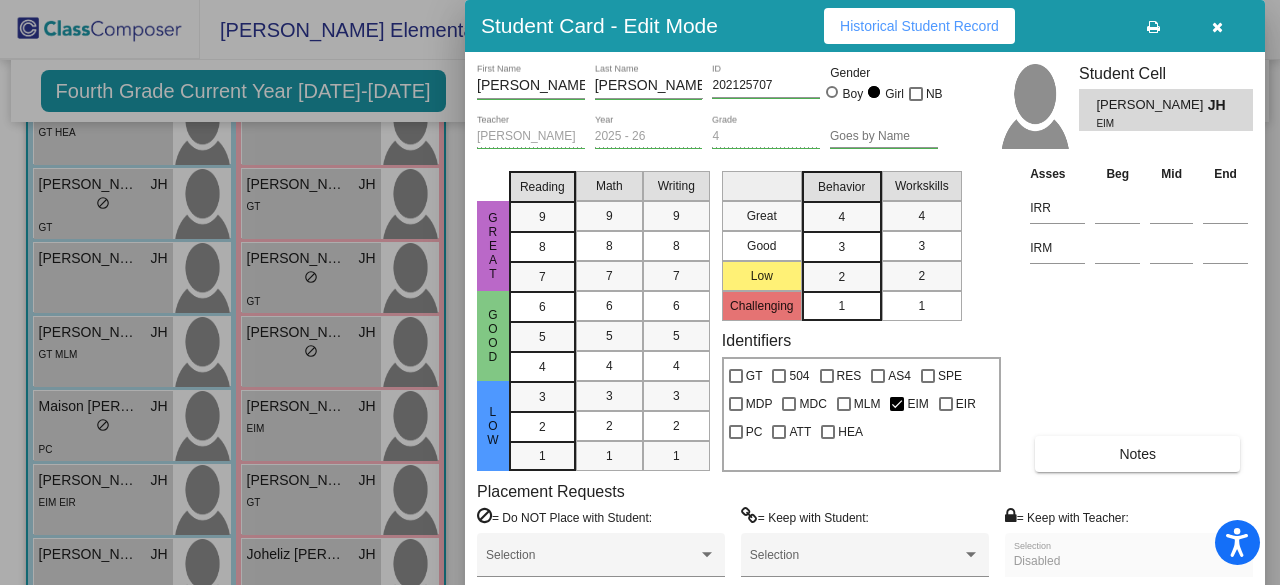 click at bounding box center [1217, 26] 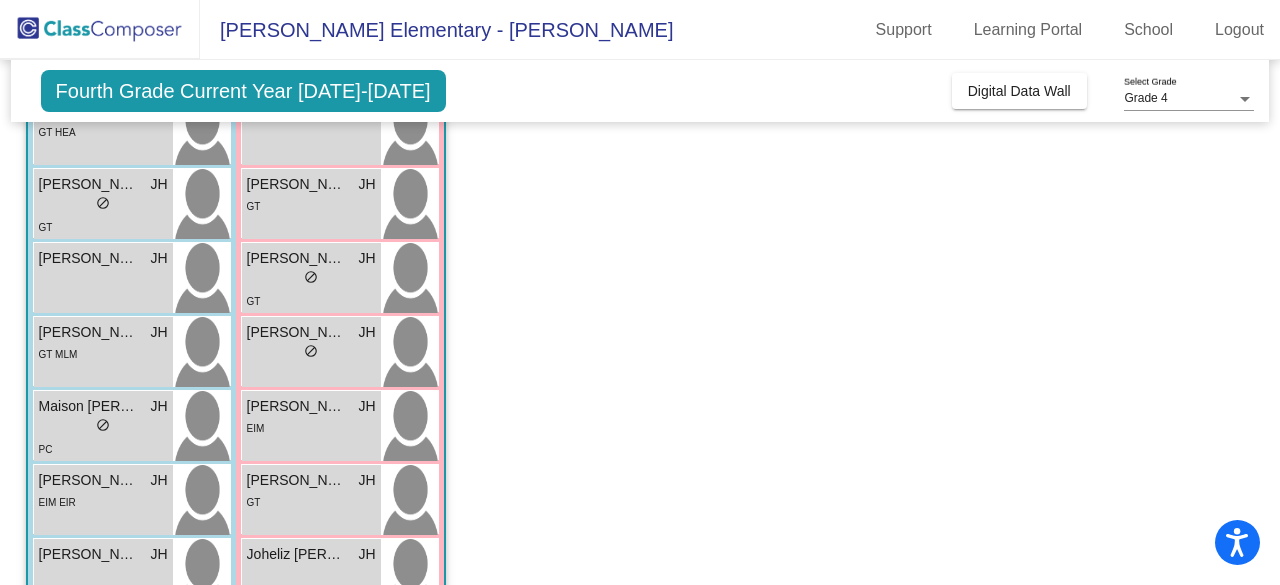 click on "EIM" at bounding box center (311, 427) 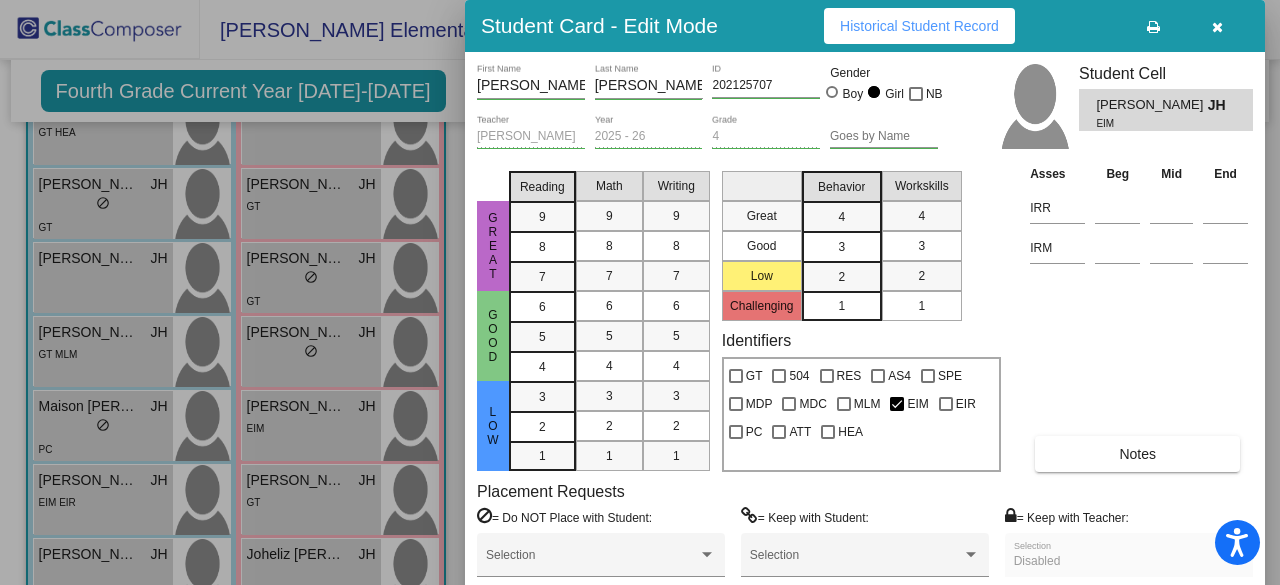 click at bounding box center [1217, 27] 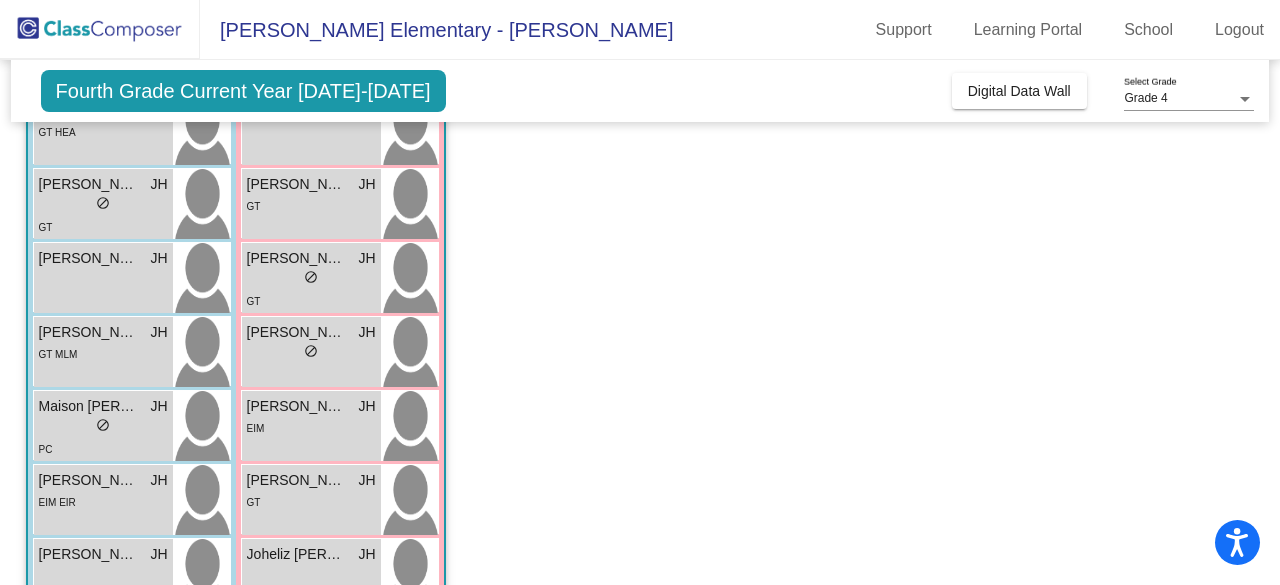 scroll, scrollTop: 0, scrollLeft: 0, axis: both 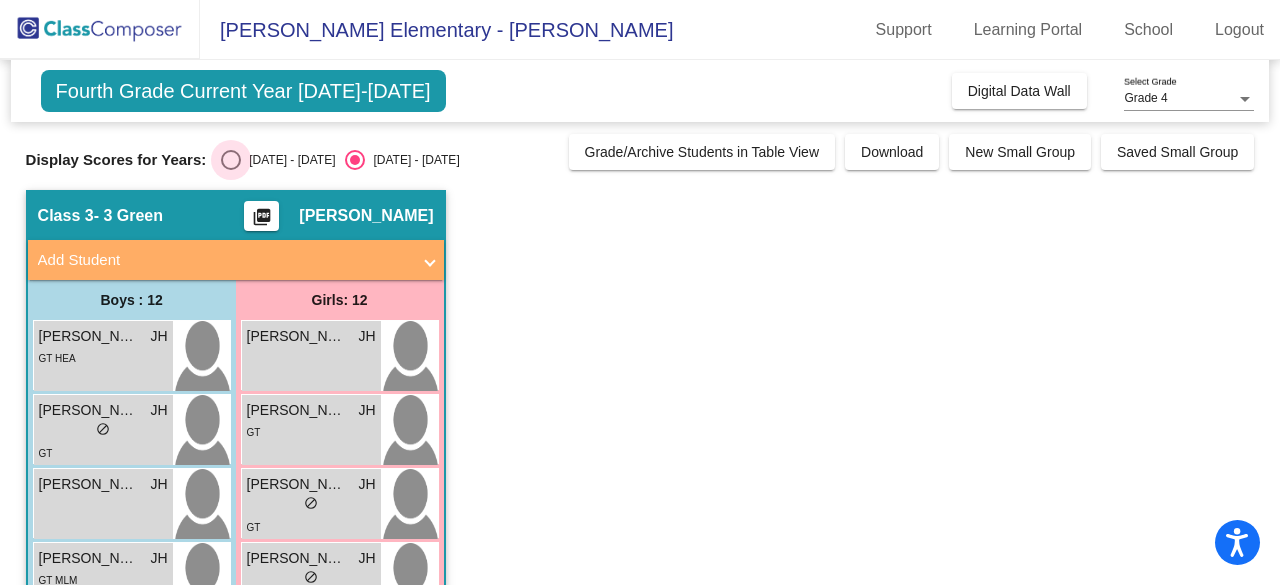 click at bounding box center (231, 160) 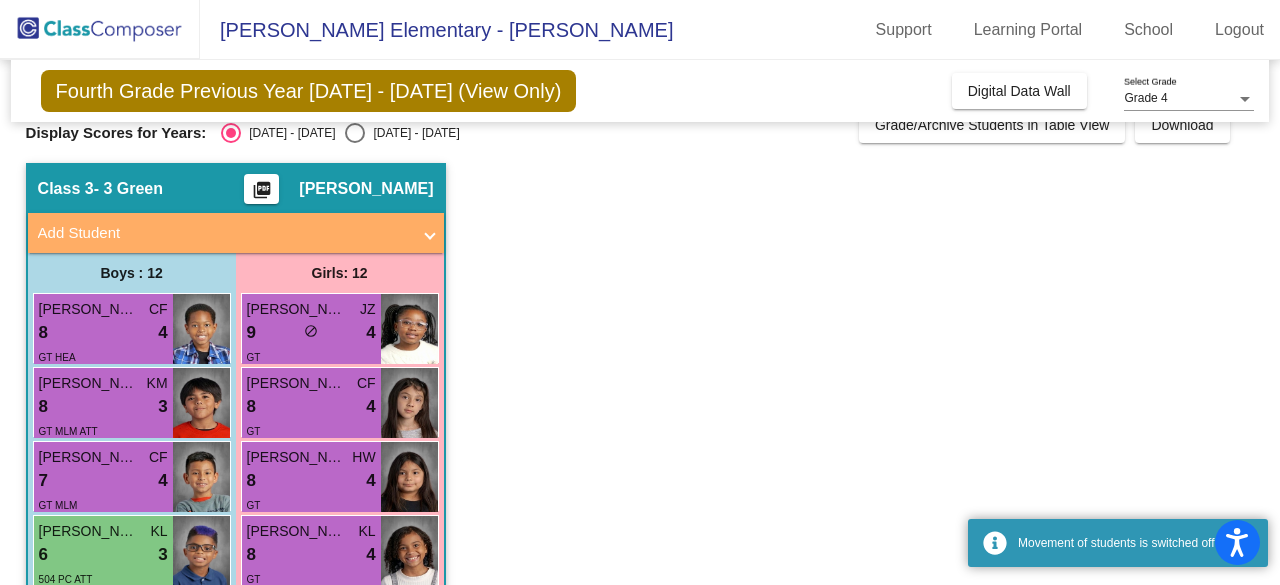 scroll, scrollTop: 28, scrollLeft: 0, axis: vertical 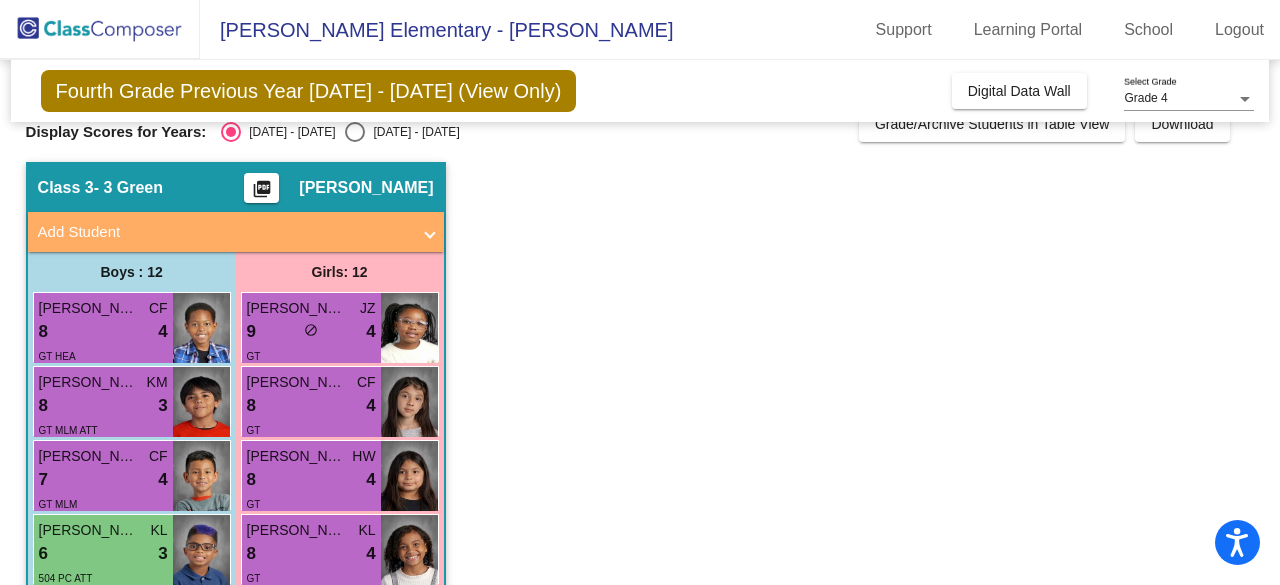 click on "GT HEA" at bounding box center [103, 355] 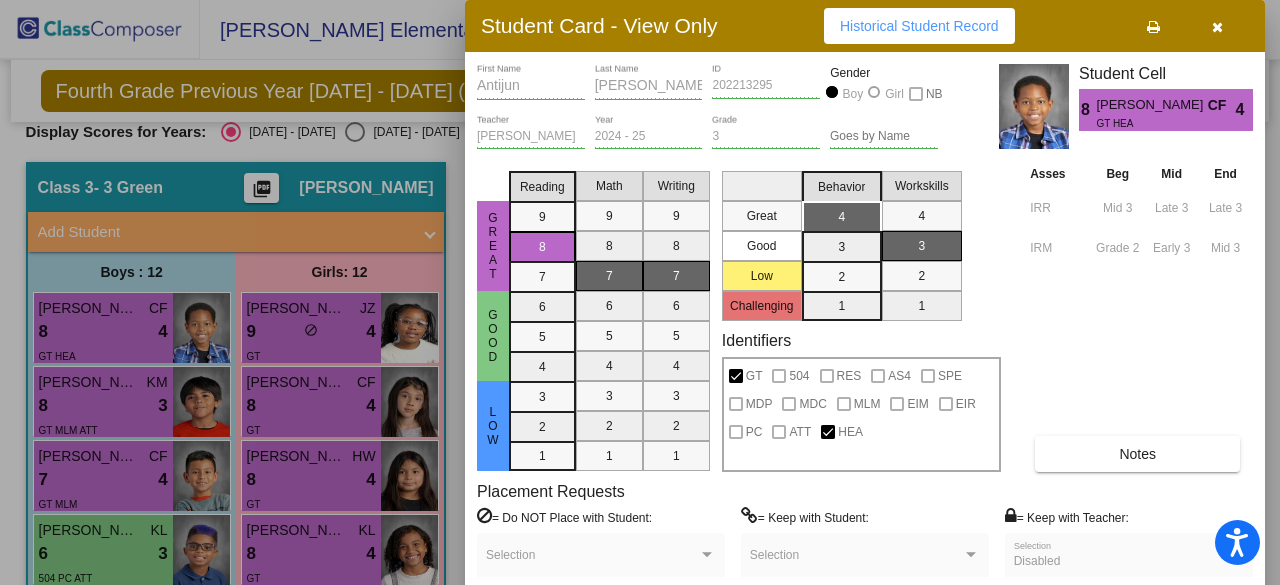 click at bounding box center [1217, 27] 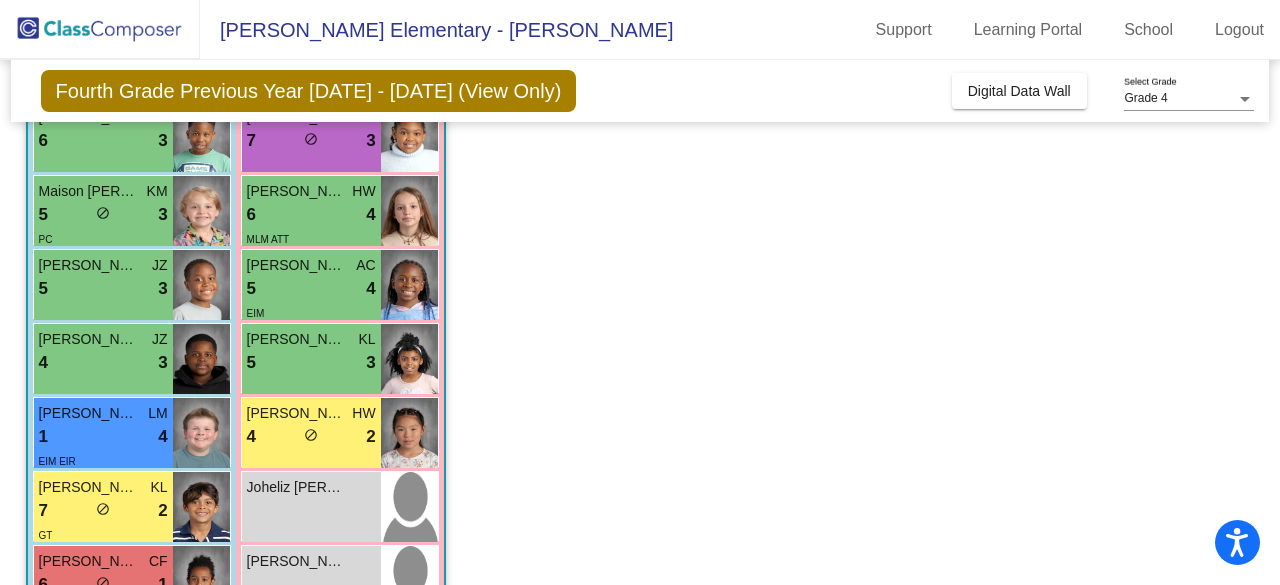 scroll, scrollTop: 654, scrollLeft: 0, axis: vertical 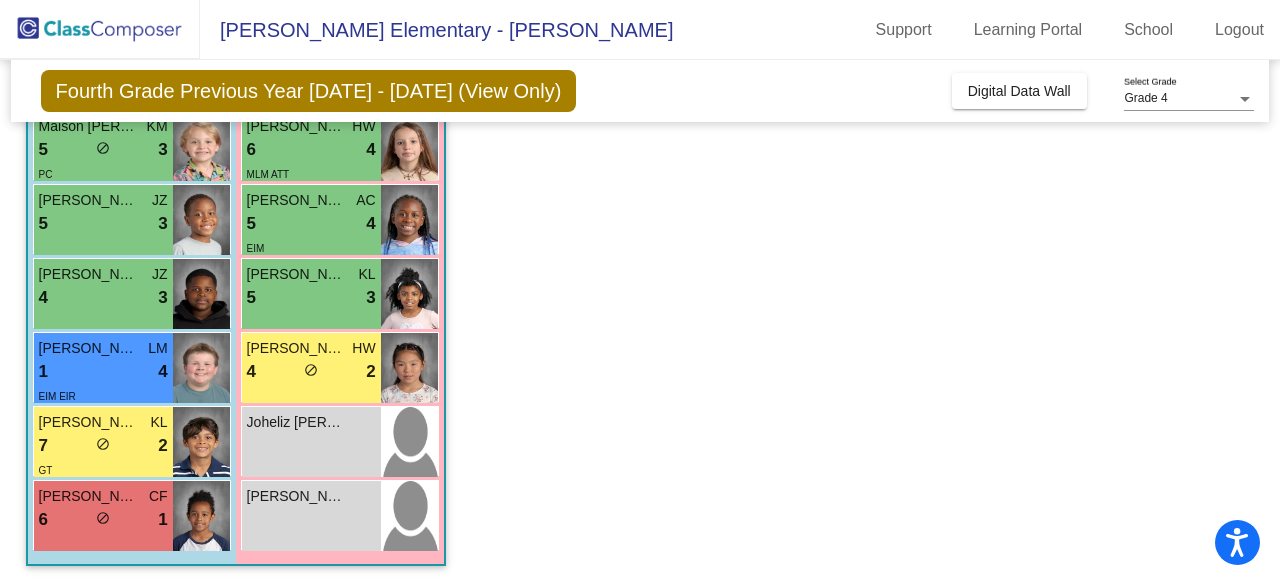 click on "1 lock do_not_disturb_alt 4" at bounding box center [103, 372] 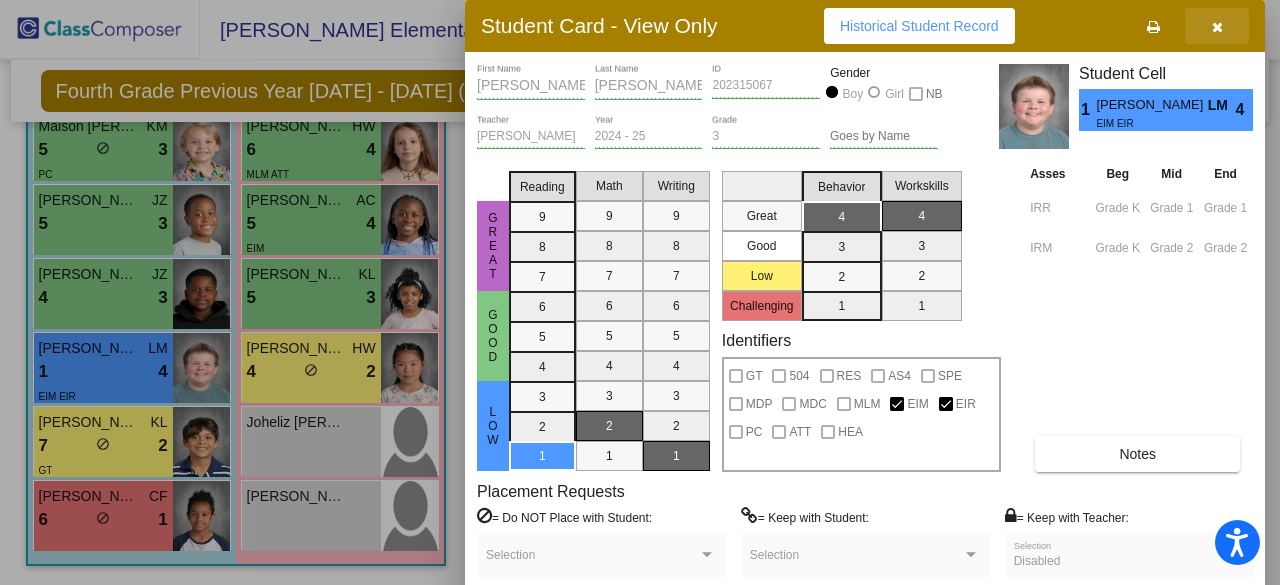 click at bounding box center (1217, 26) 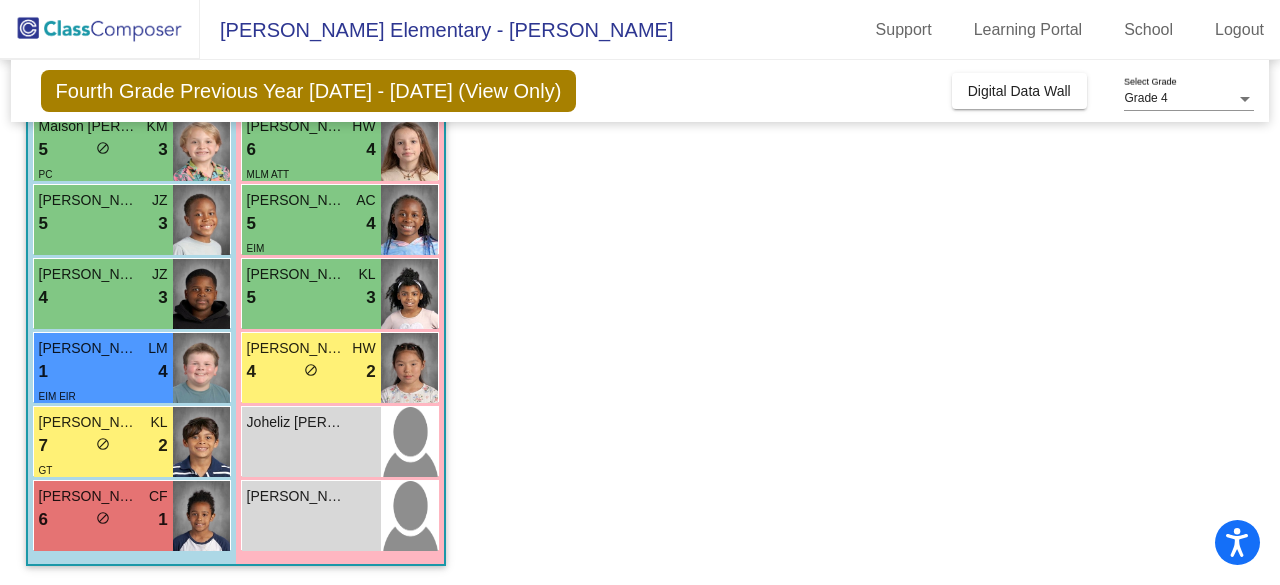 click on "Joheliz [PERSON_NAME] lock do_not_disturb_alt" at bounding box center [311, 442] 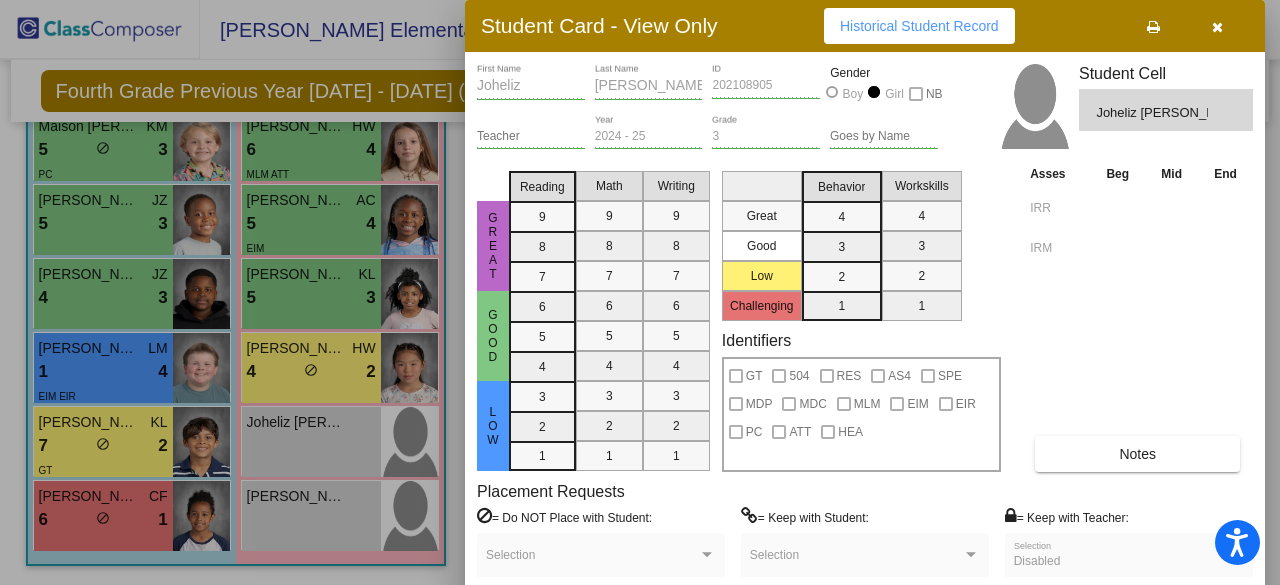 click at bounding box center (1217, 27) 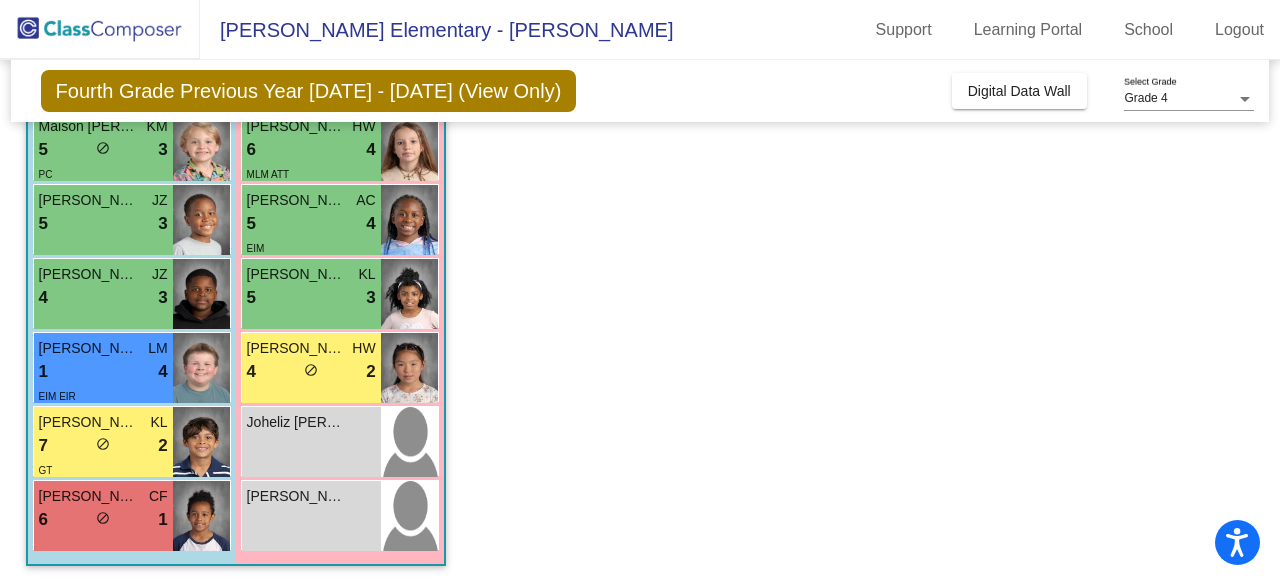 click on "4 lock do_not_disturb_alt 2" at bounding box center [311, 372] 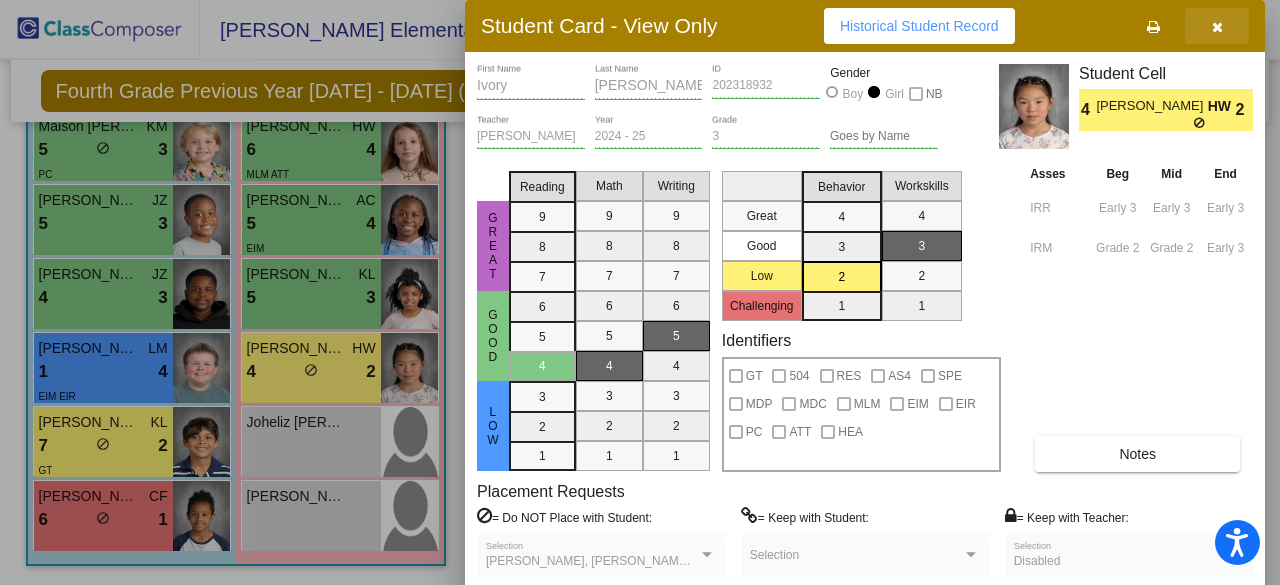 click at bounding box center [1217, 27] 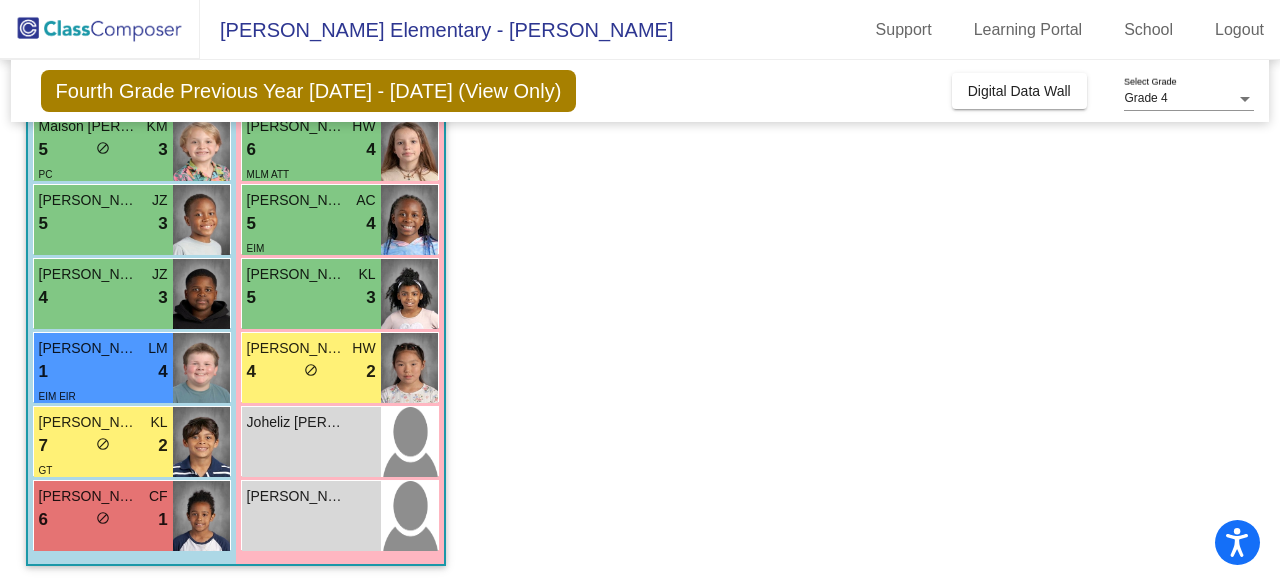 click on "do_not_disturb_alt" at bounding box center [103, 444] 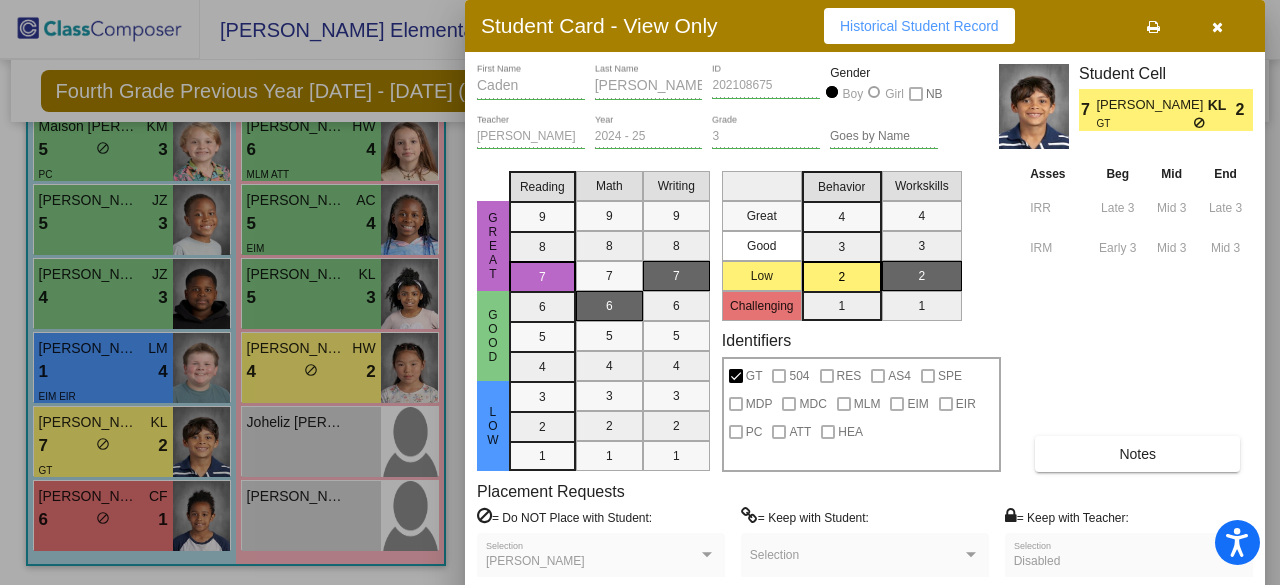 drag, startPoint x: 1212, startPoint y: 24, endPoint x: 1226, endPoint y: 18, distance: 15.231546 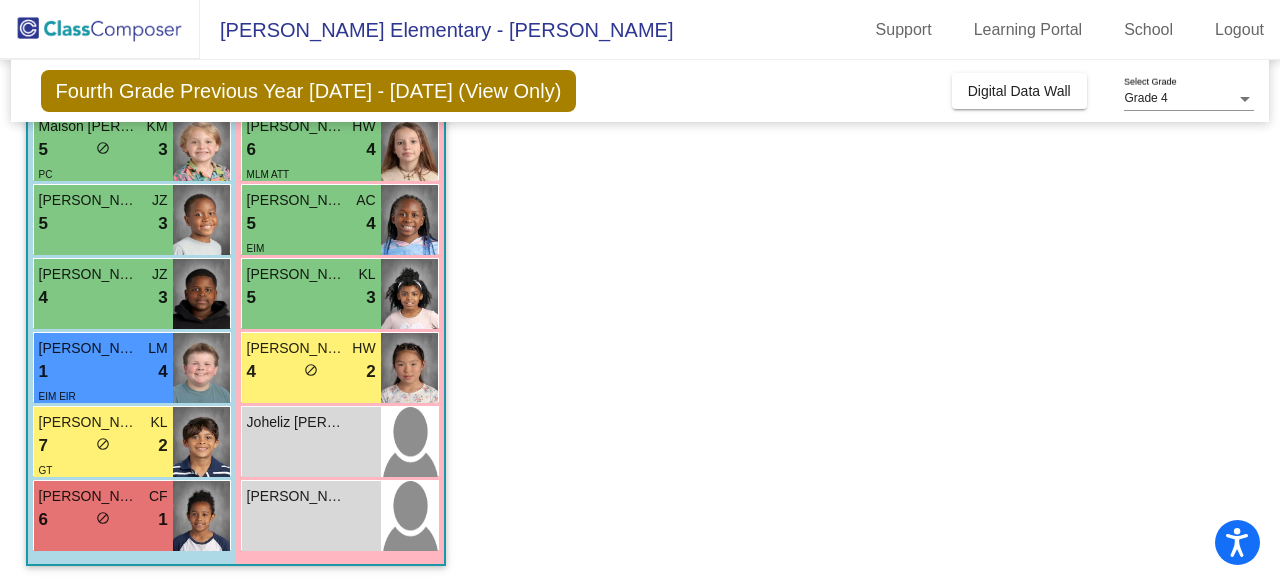click on "[PERSON_NAME]" at bounding box center (89, 496) 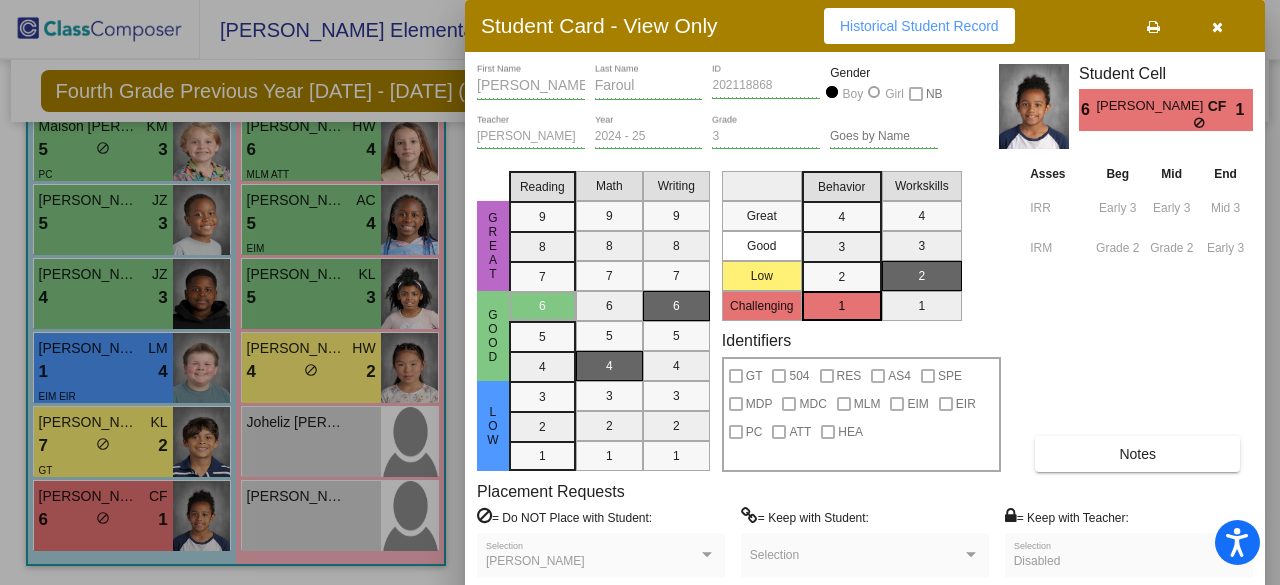click at bounding box center [1217, 26] 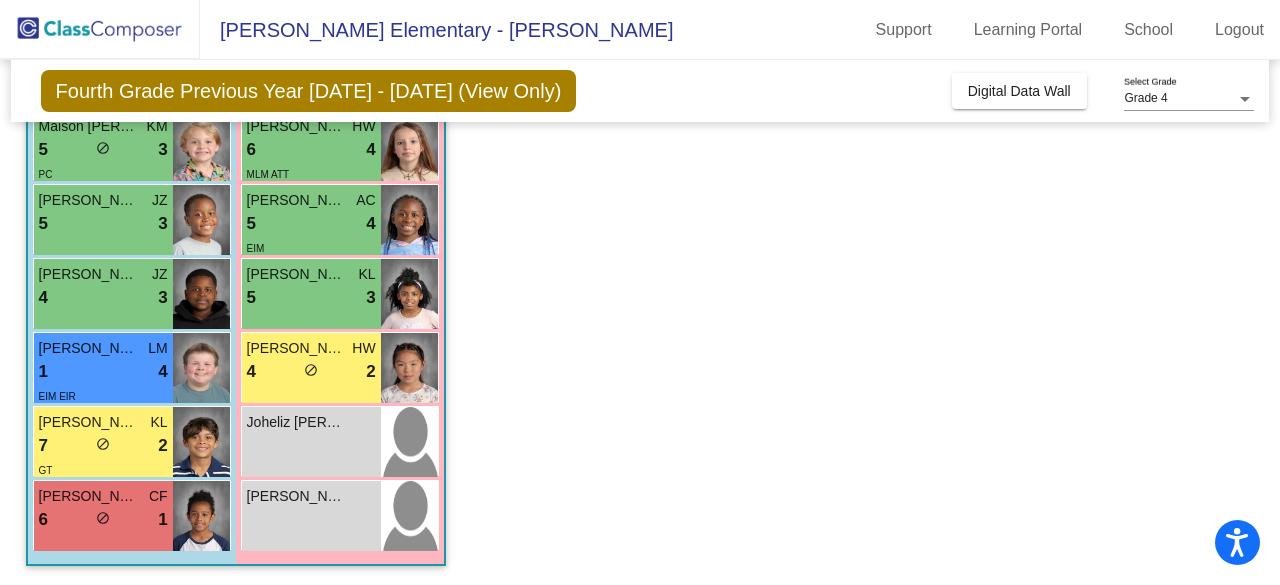click on "[PERSON_NAME]" at bounding box center (89, 422) 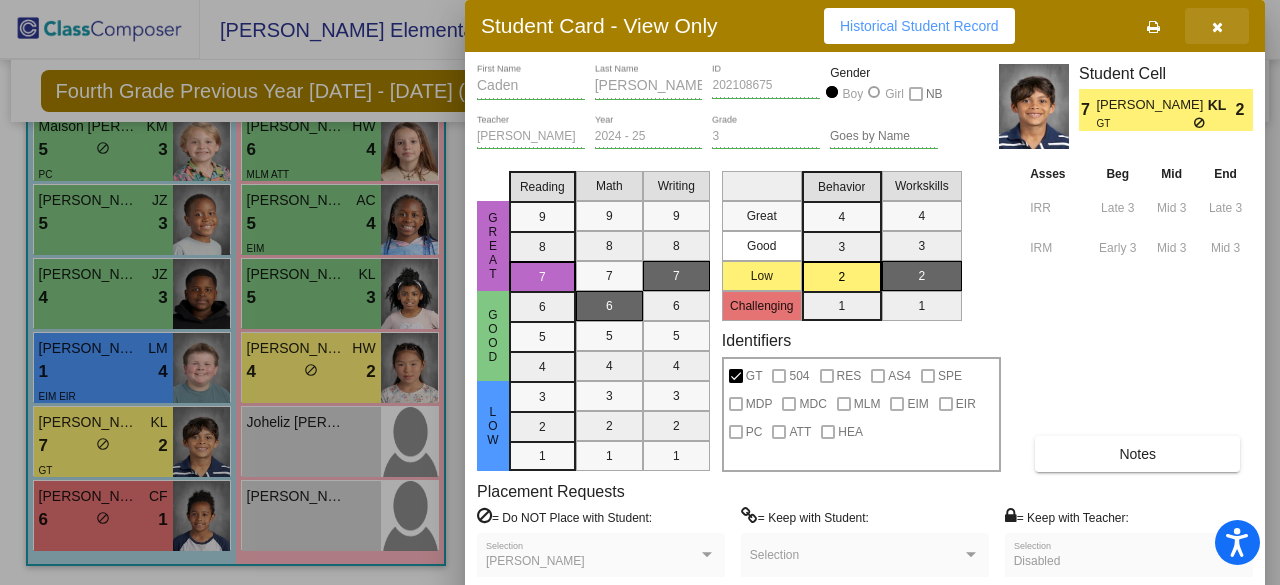 click at bounding box center (1217, 27) 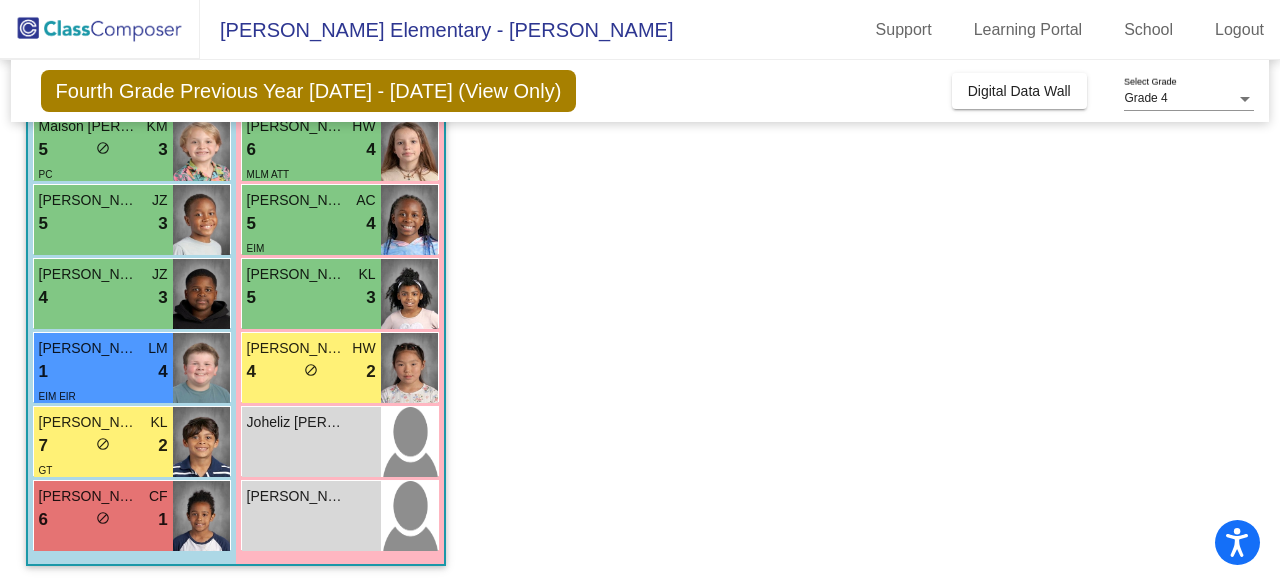 click on "1 lock do_not_disturb_alt 4" at bounding box center (103, 372) 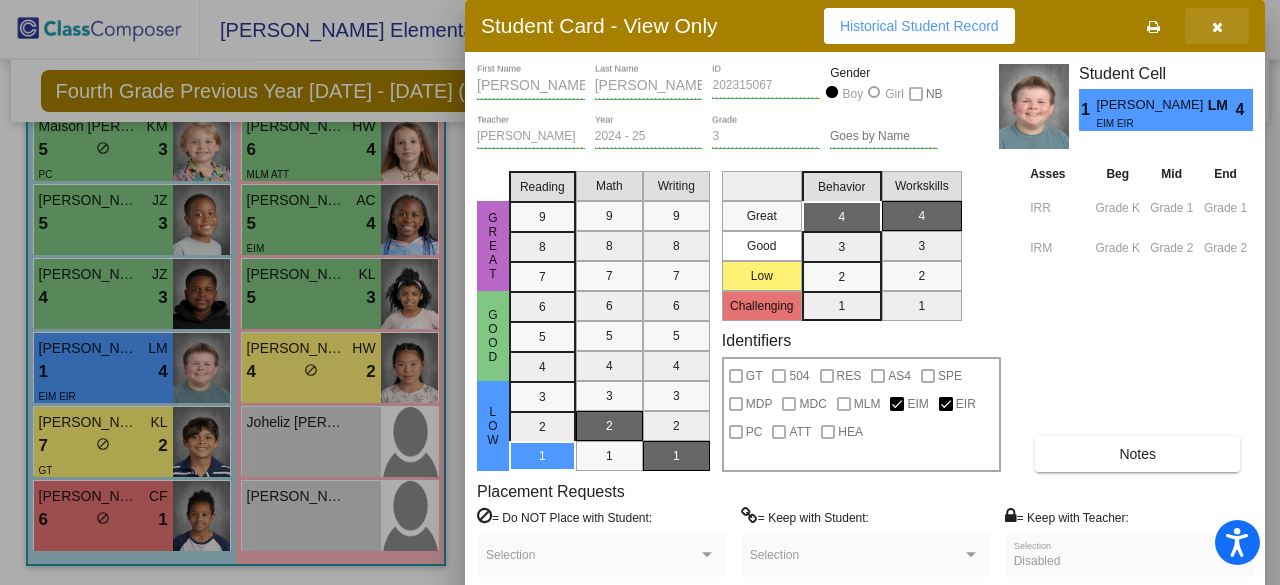 click at bounding box center [1217, 26] 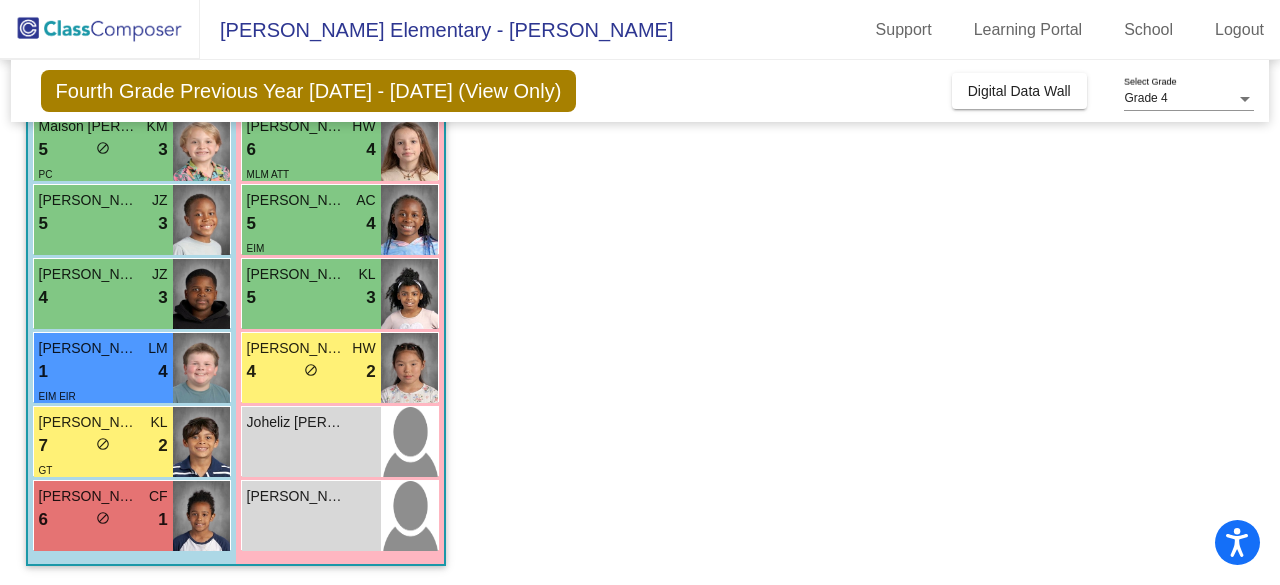 click on "5 lock do_not_disturb_alt 3" at bounding box center [311, 298] 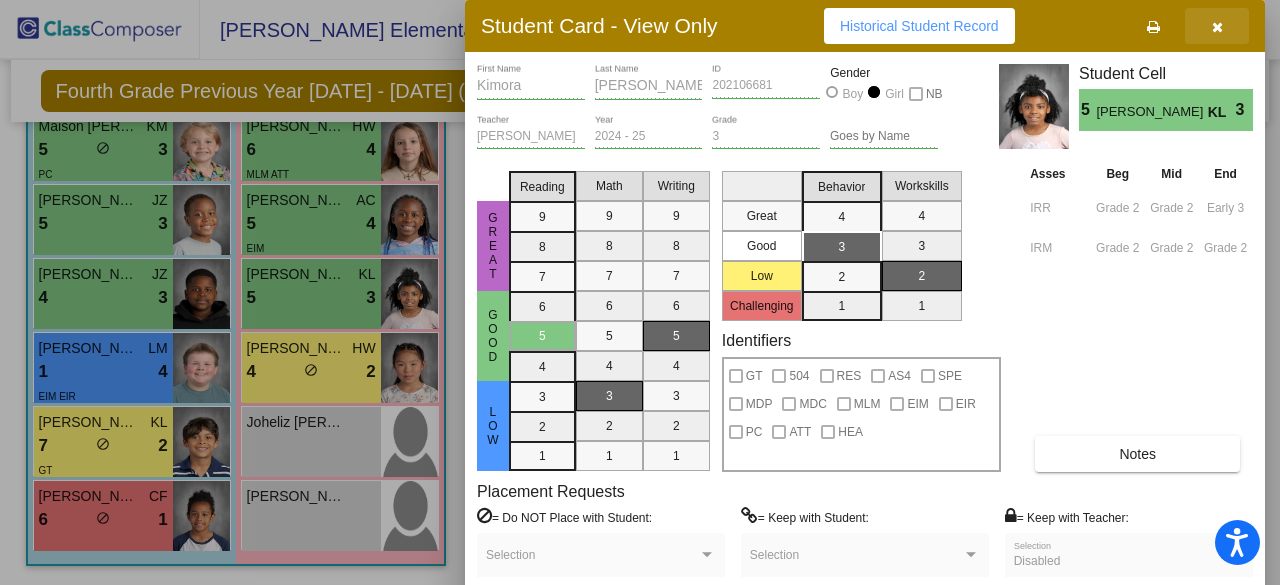 click at bounding box center [1217, 26] 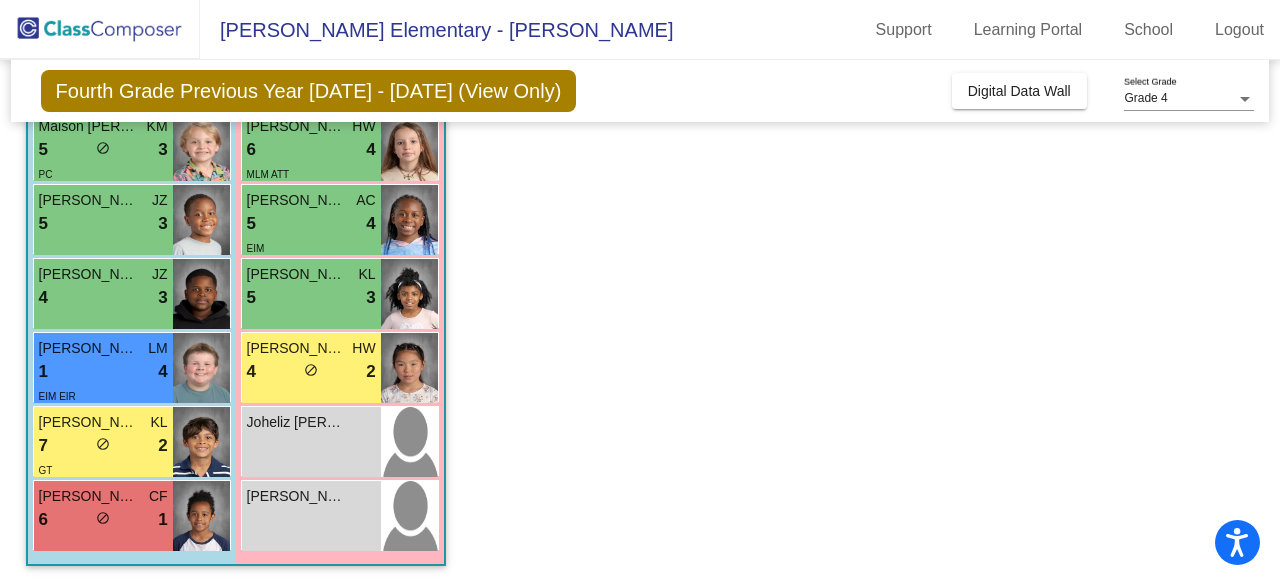 click on "[PERSON_NAME] JZ 4 lock do_not_disturb_alt 3" at bounding box center (103, 294) 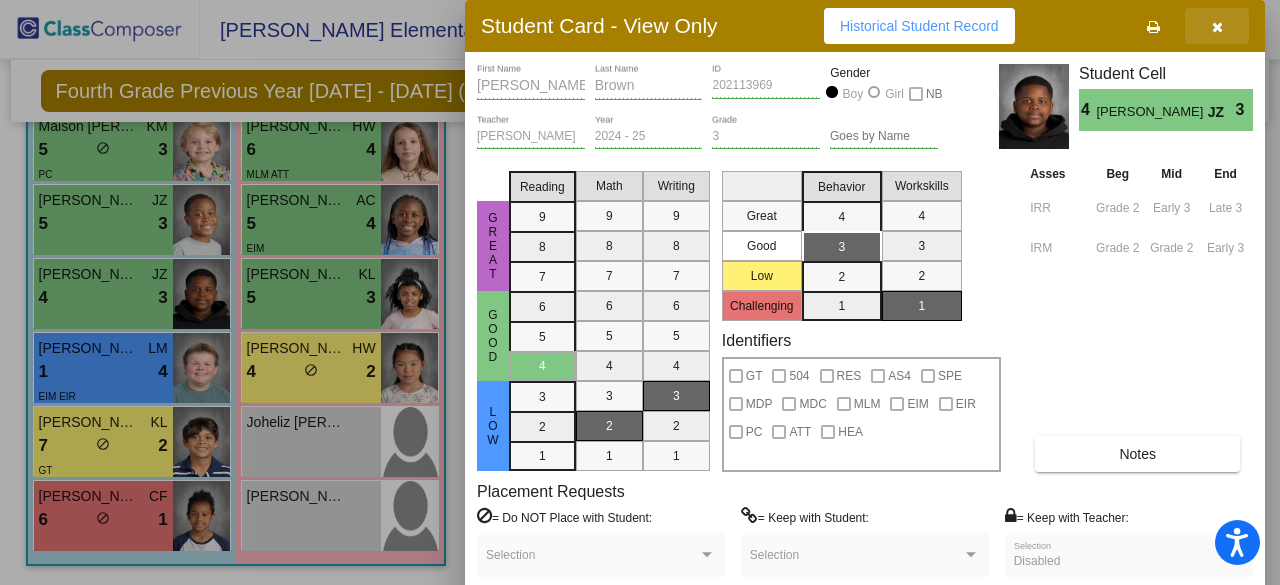 click at bounding box center (1217, 26) 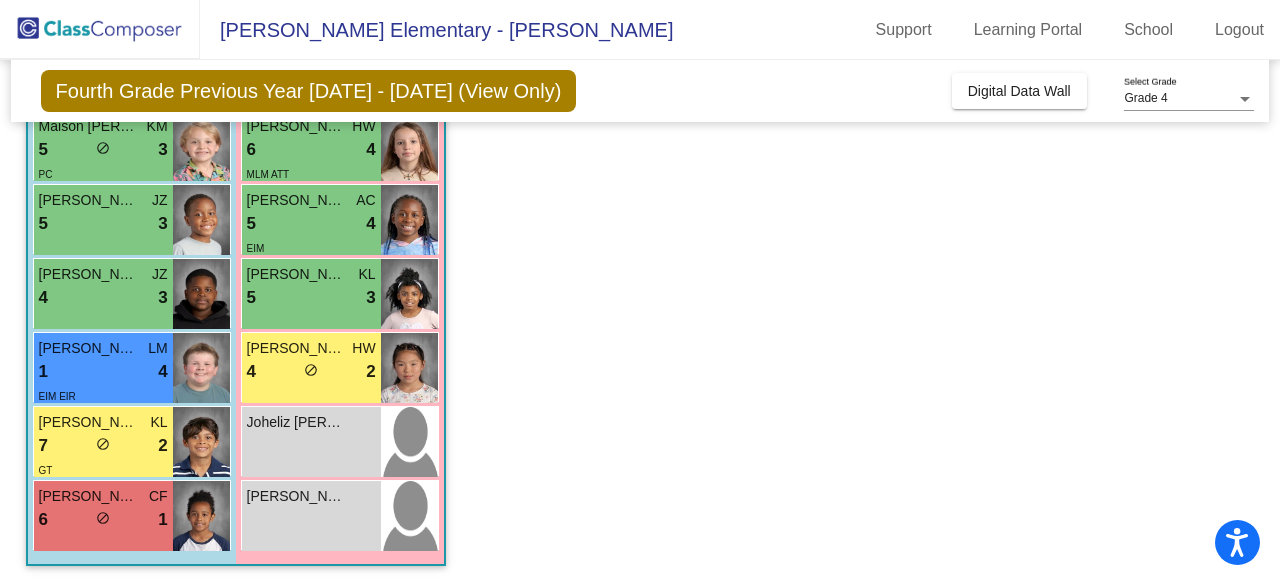 click on "4 lock do_not_disturb_alt 3" at bounding box center [103, 298] 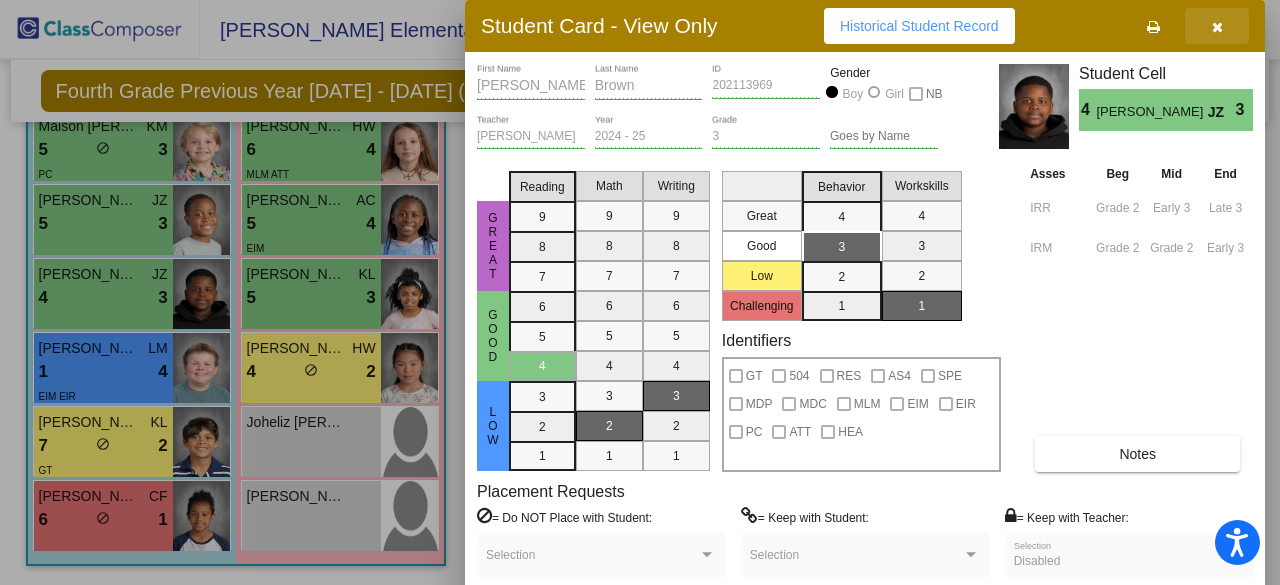 click at bounding box center [1217, 27] 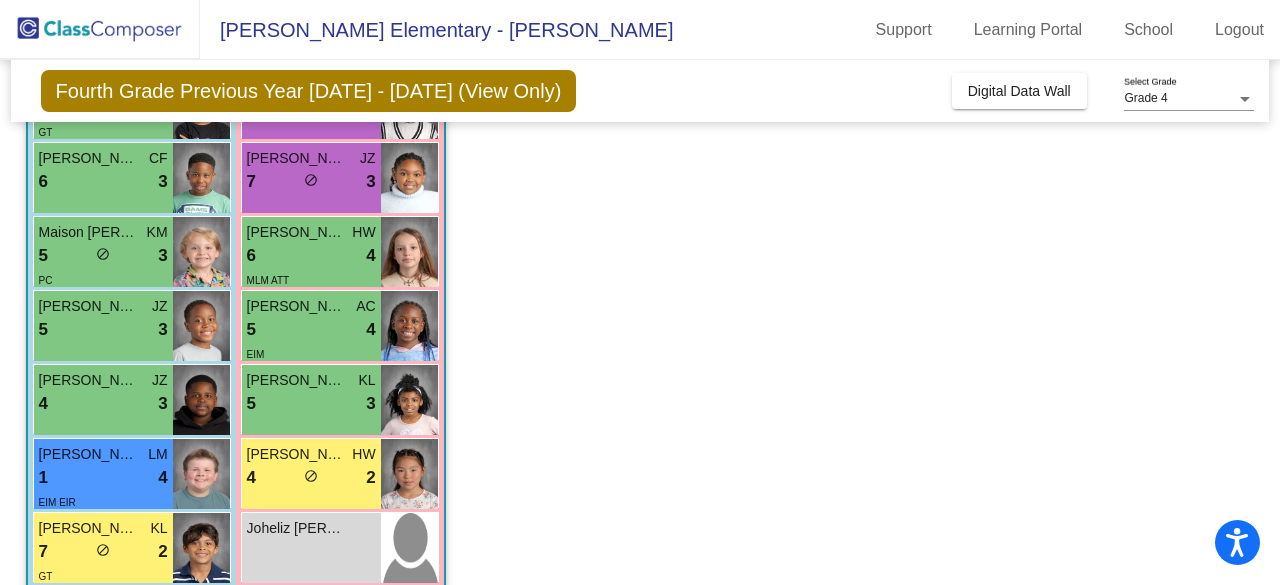 scroll, scrollTop: 532, scrollLeft: 0, axis: vertical 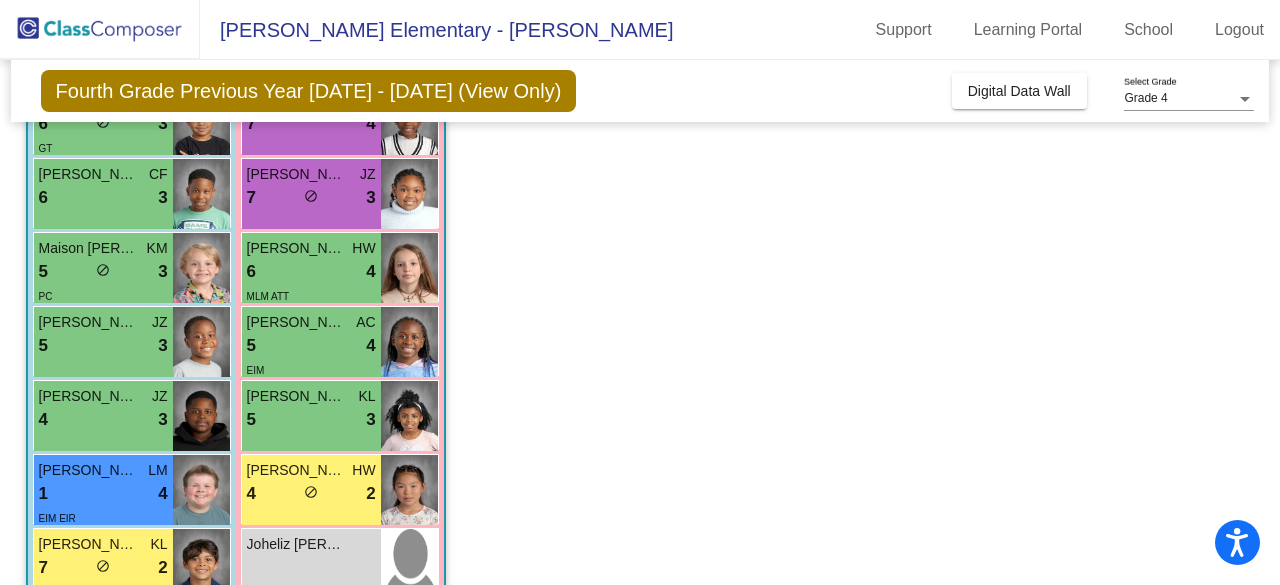 click on "[PERSON_NAME]" at bounding box center (297, 248) 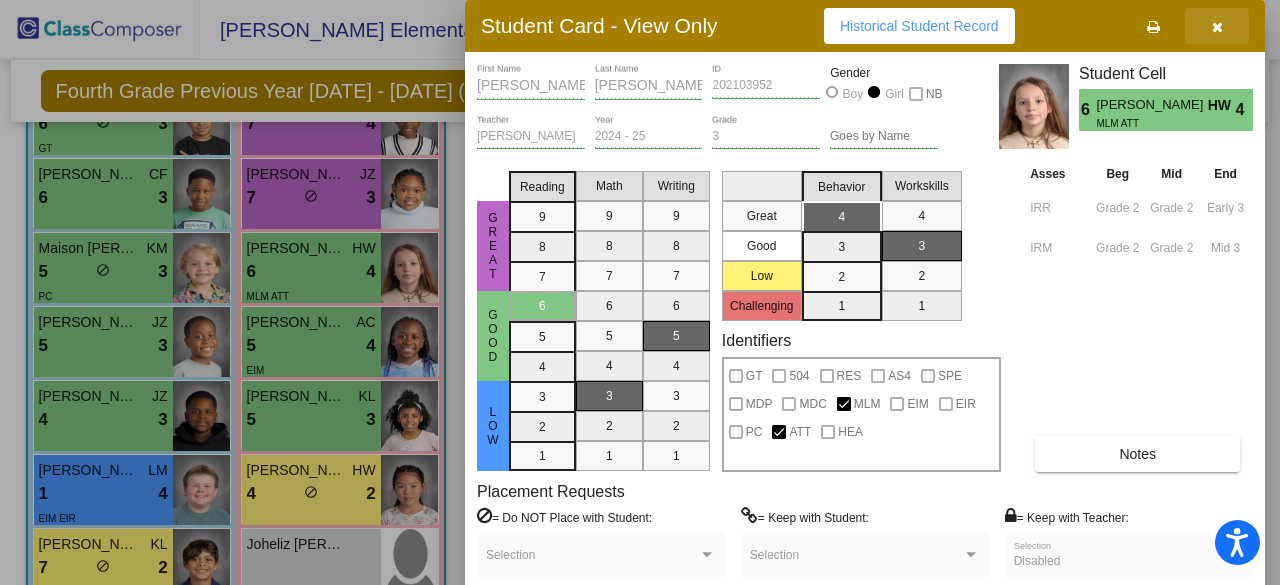click at bounding box center [1217, 26] 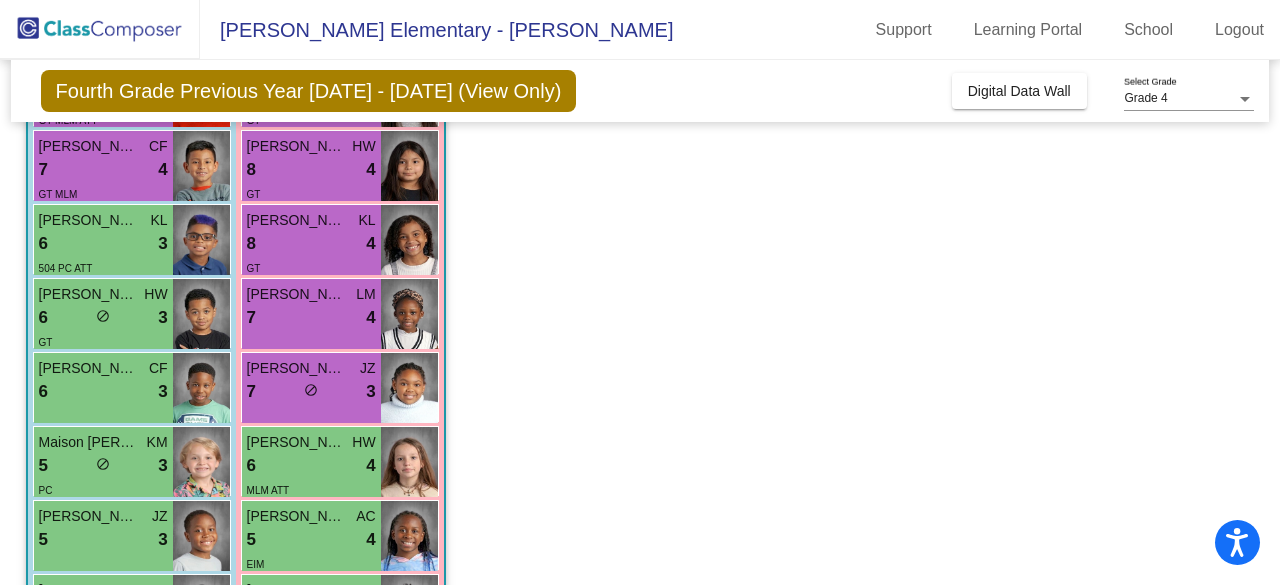 scroll, scrollTop: 340, scrollLeft: 0, axis: vertical 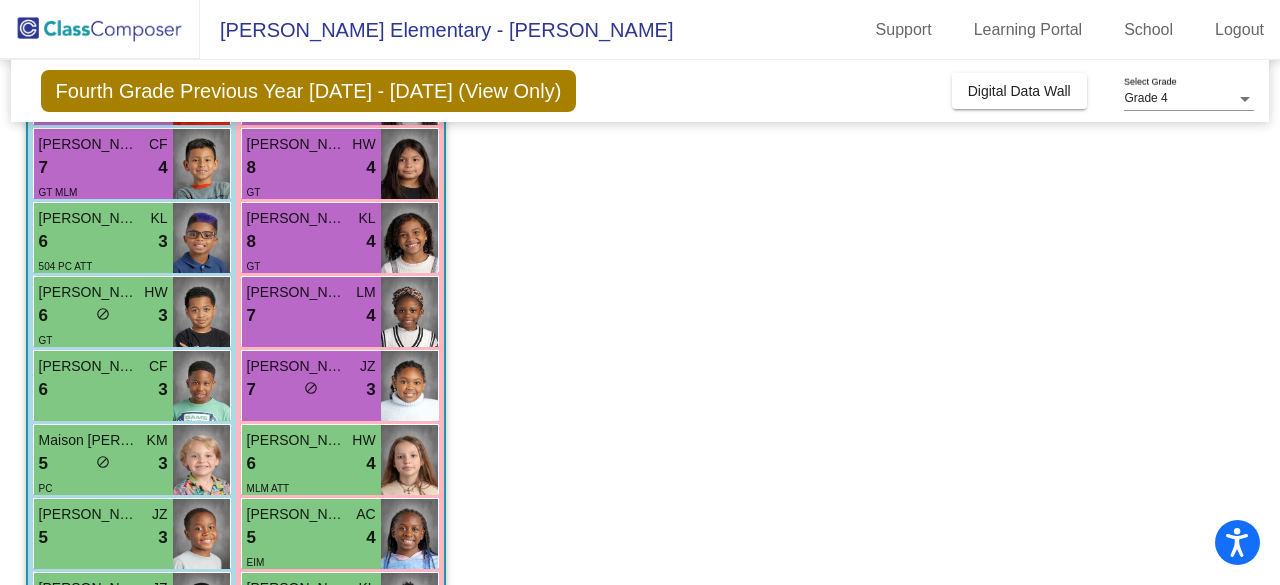 click on "6 lock do_not_disturb_alt 3" at bounding box center (103, 390) 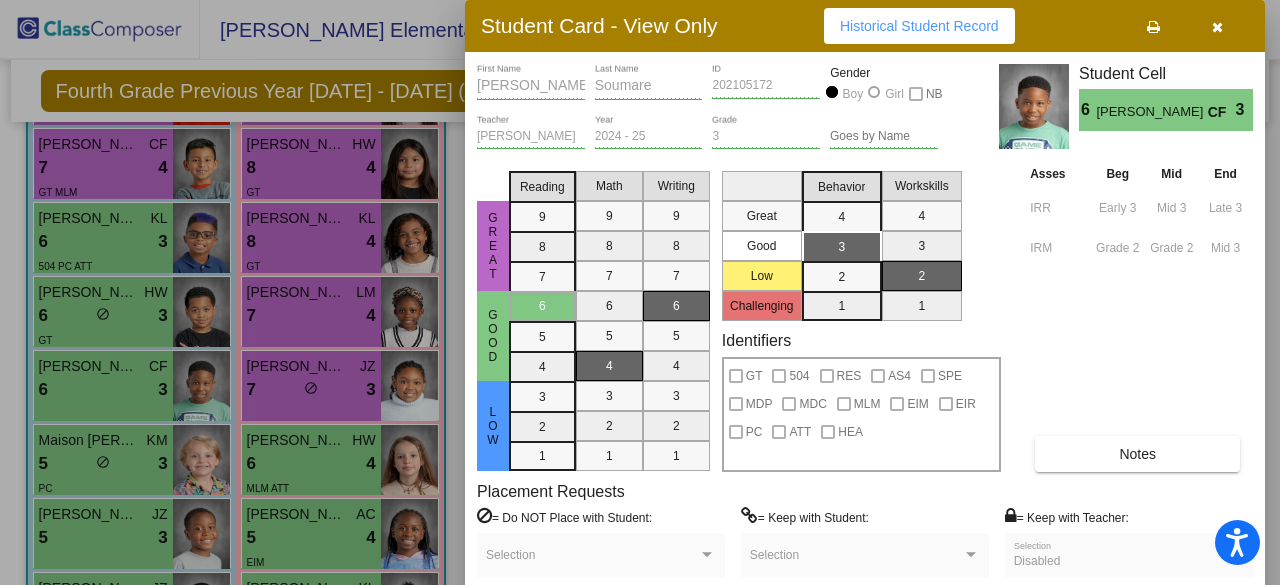 click at bounding box center [640, 292] 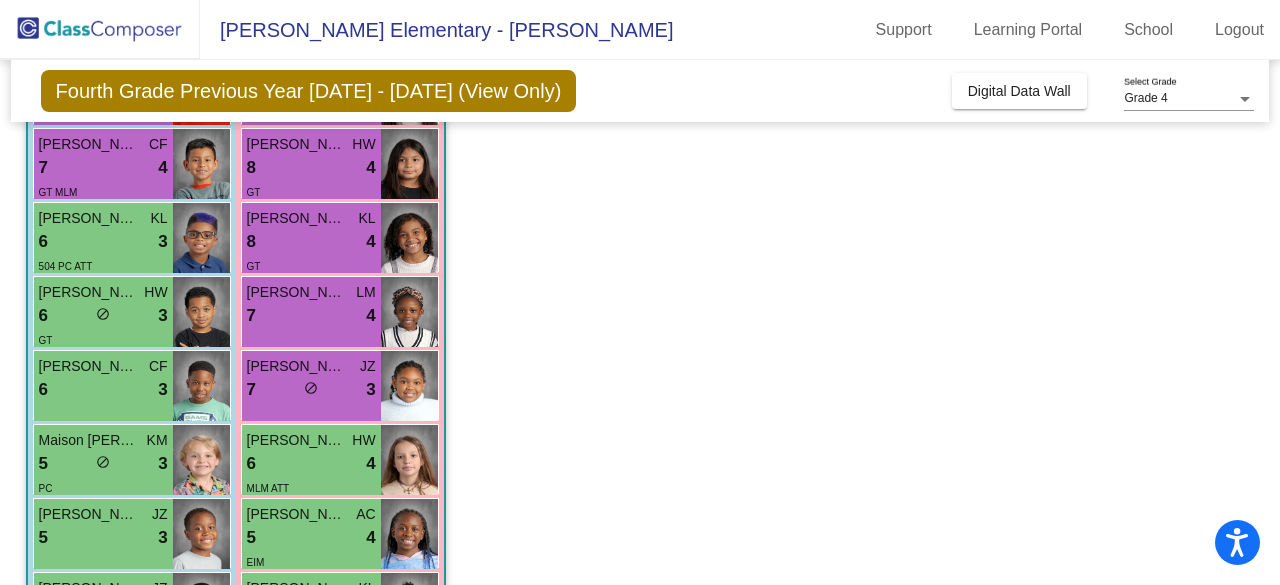 click on "6 lock do_not_disturb_alt 3" at bounding box center (103, 316) 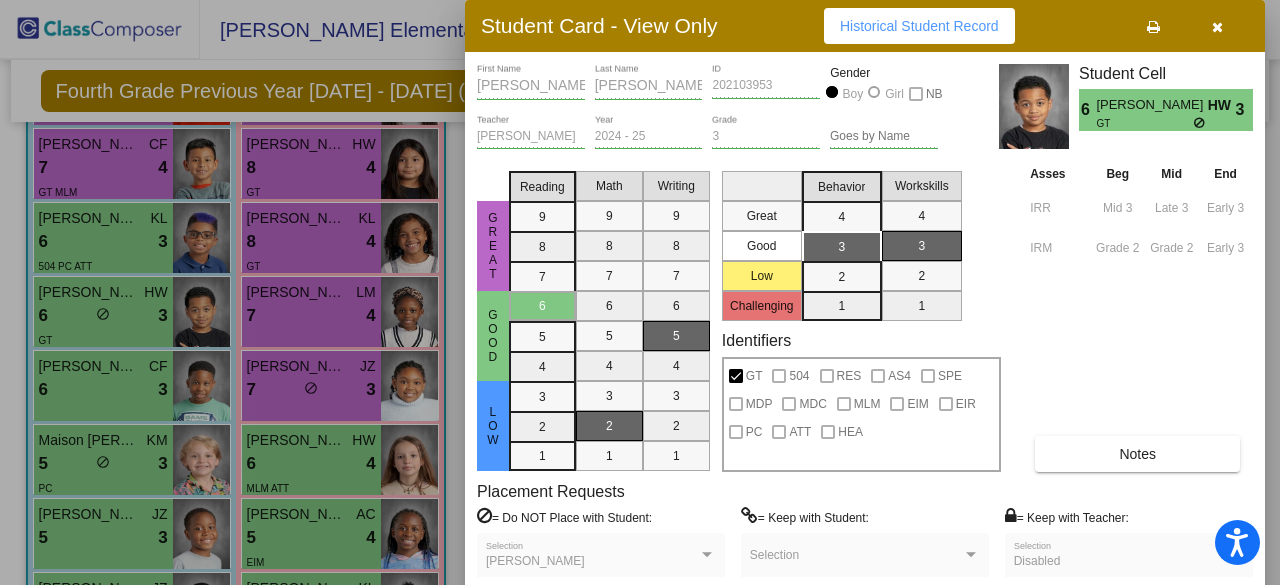 click at bounding box center [640, 292] 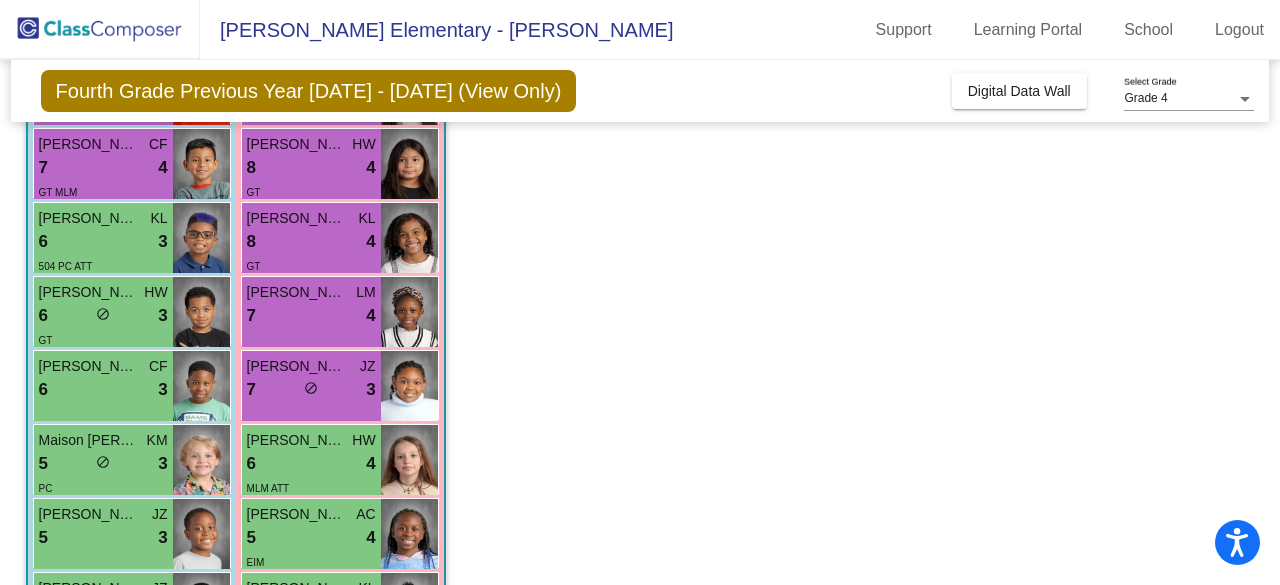 click on "[PERSON_NAME]" at bounding box center [89, 218] 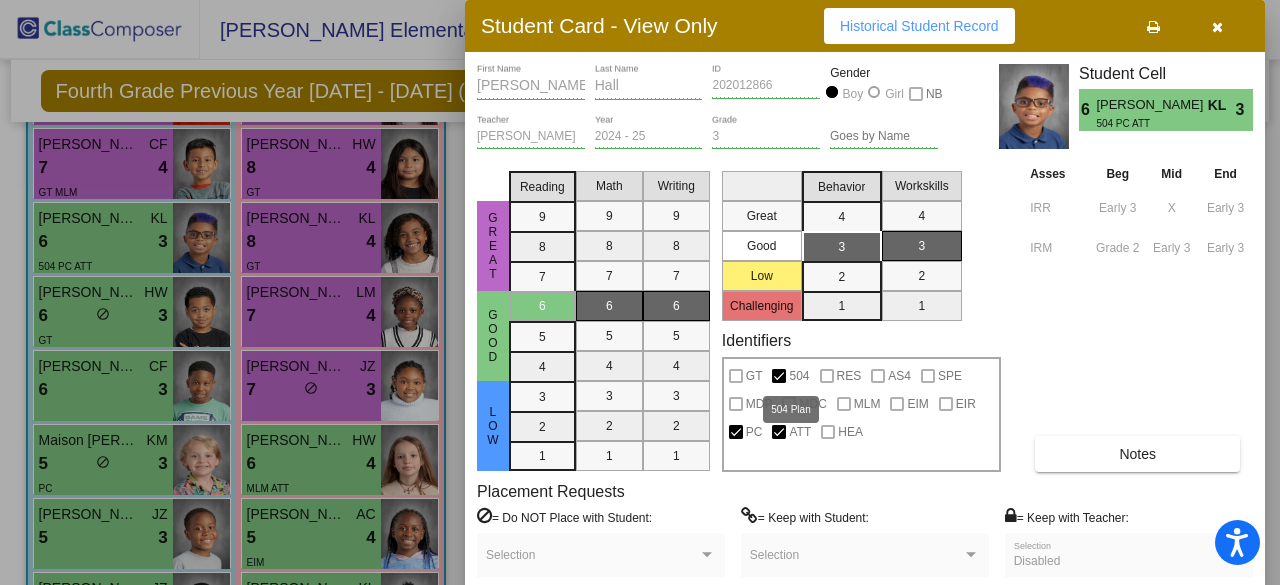 click at bounding box center [779, 376] 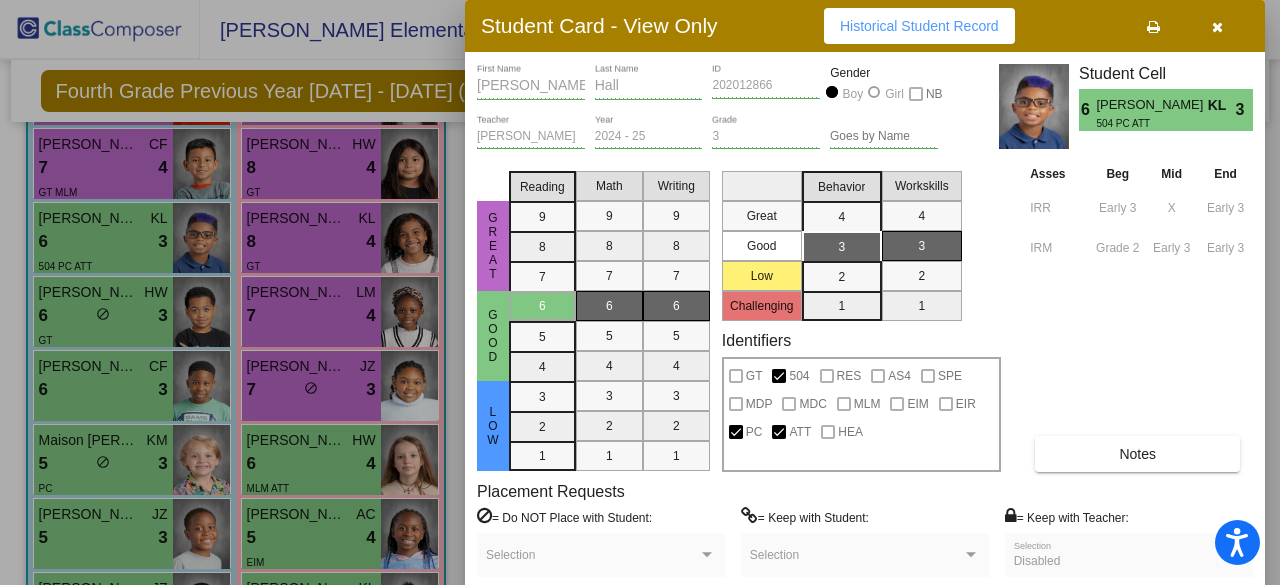 click at bounding box center (640, 292) 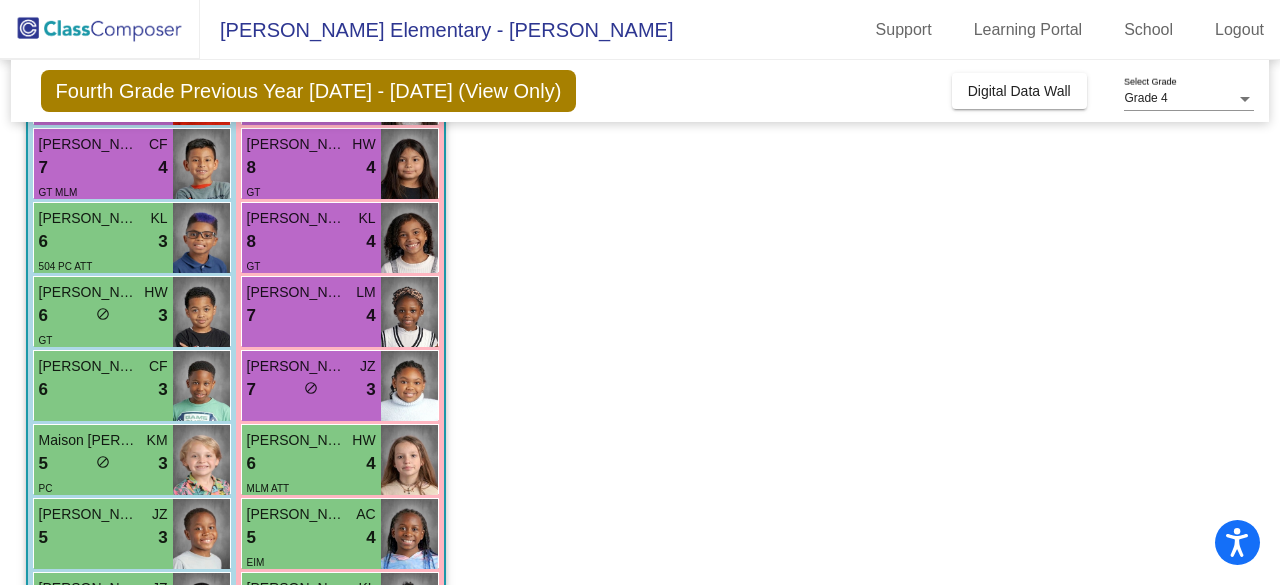 click on "5 lock do_not_disturb_alt 3" at bounding box center (103, 464) 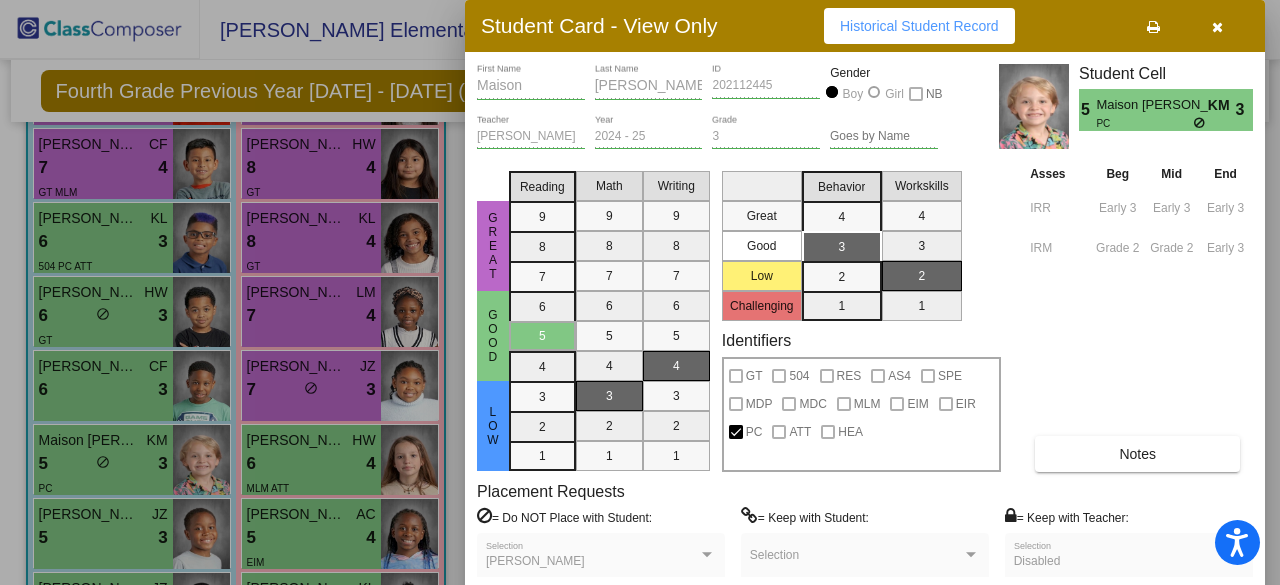 click at bounding box center [640, 292] 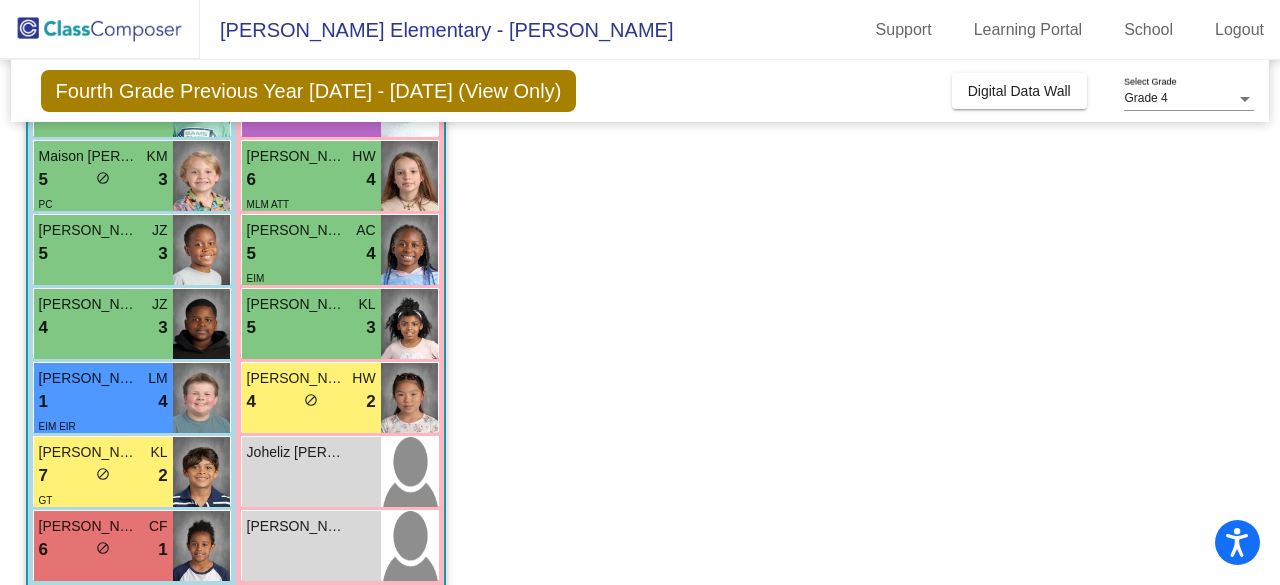 scroll, scrollTop: 634, scrollLeft: 0, axis: vertical 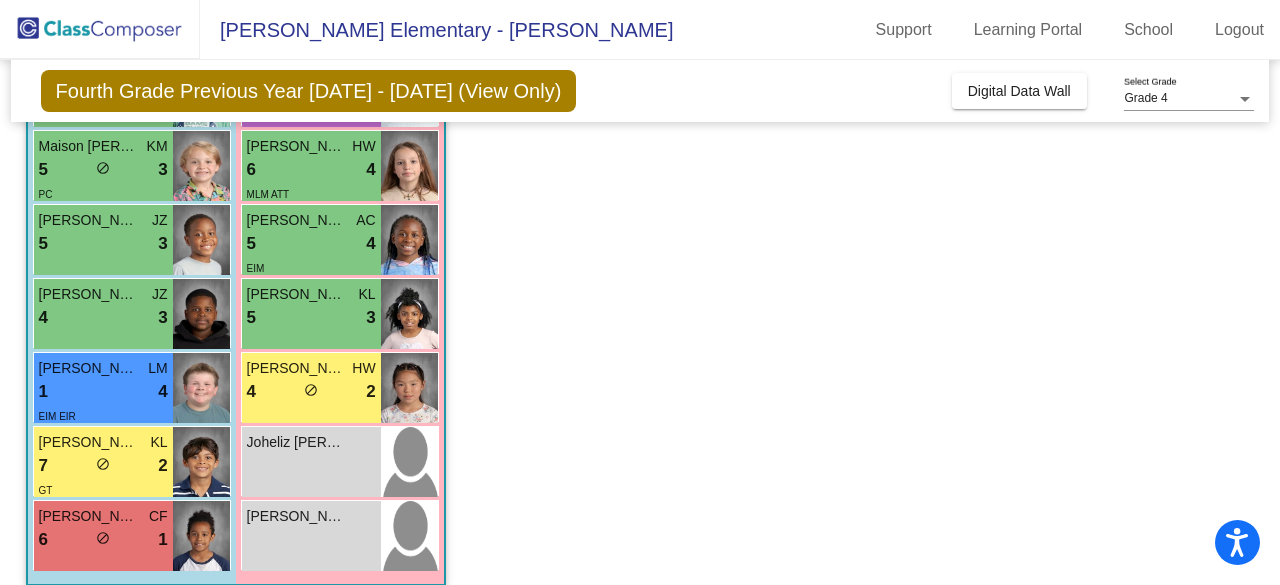 click on "7 lock do_not_disturb_alt 2" at bounding box center (103, 466) 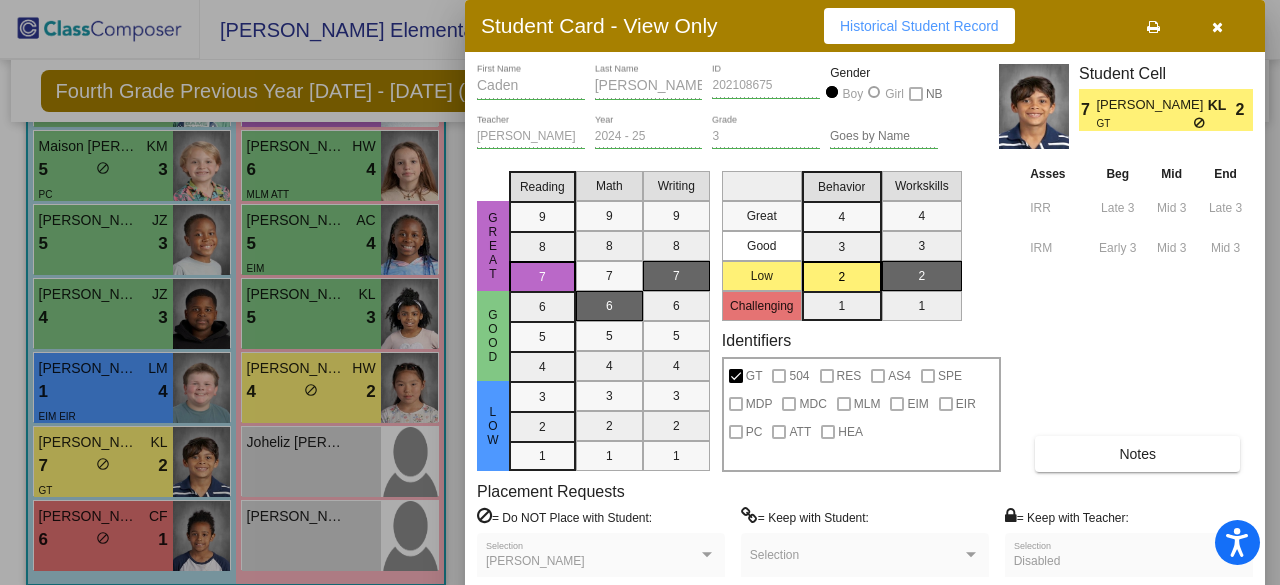 click at bounding box center (640, 292) 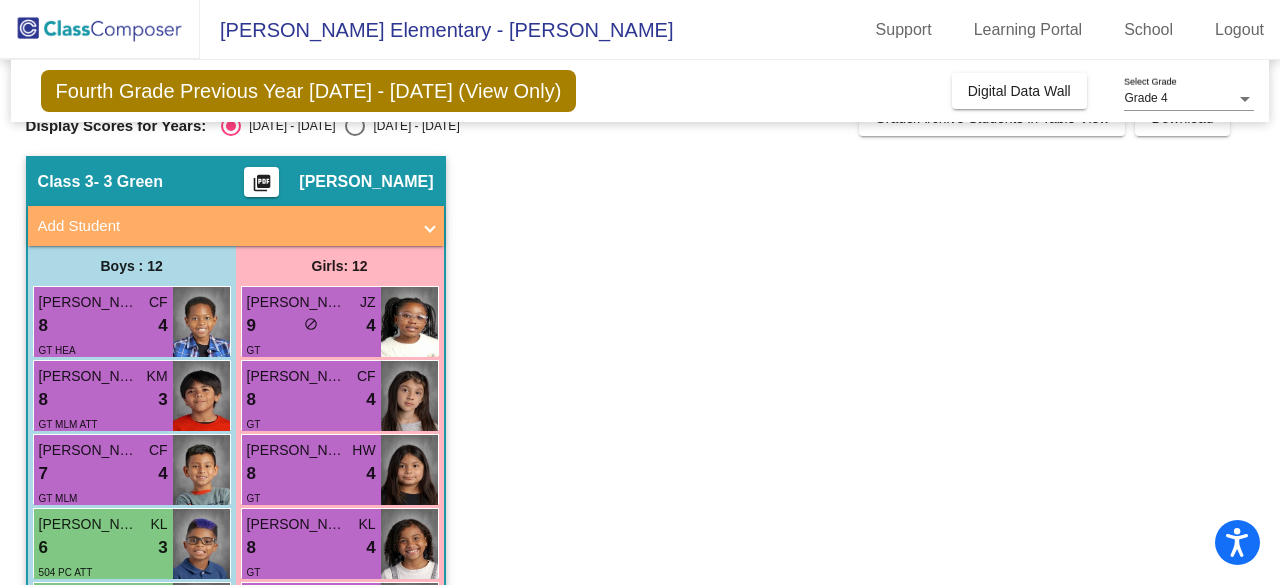 scroll, scrollTop: 0, scrollLeft: 0, axis: both 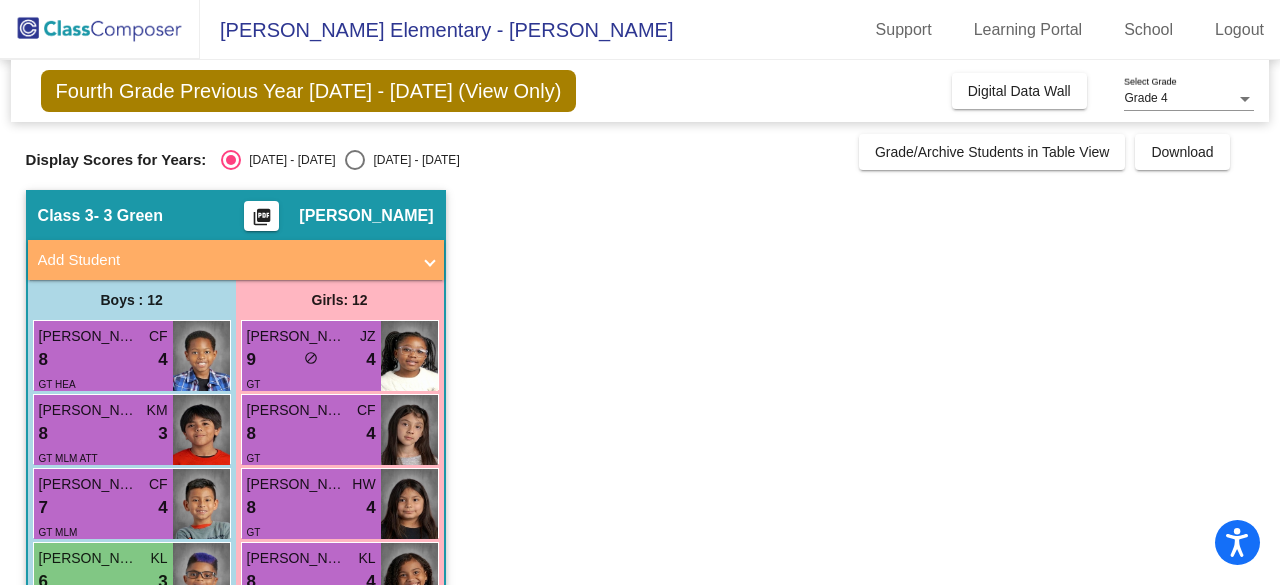 click on "do_not_disturb_alt" at bounding box center [311, 358] 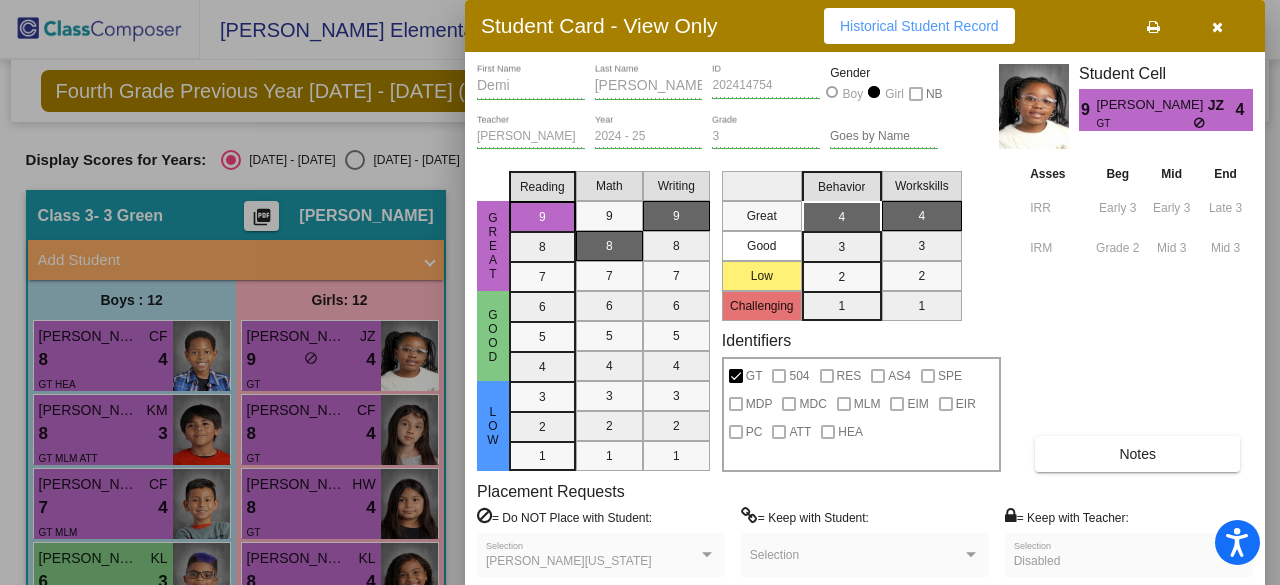 click at bounding box center (640, 292) 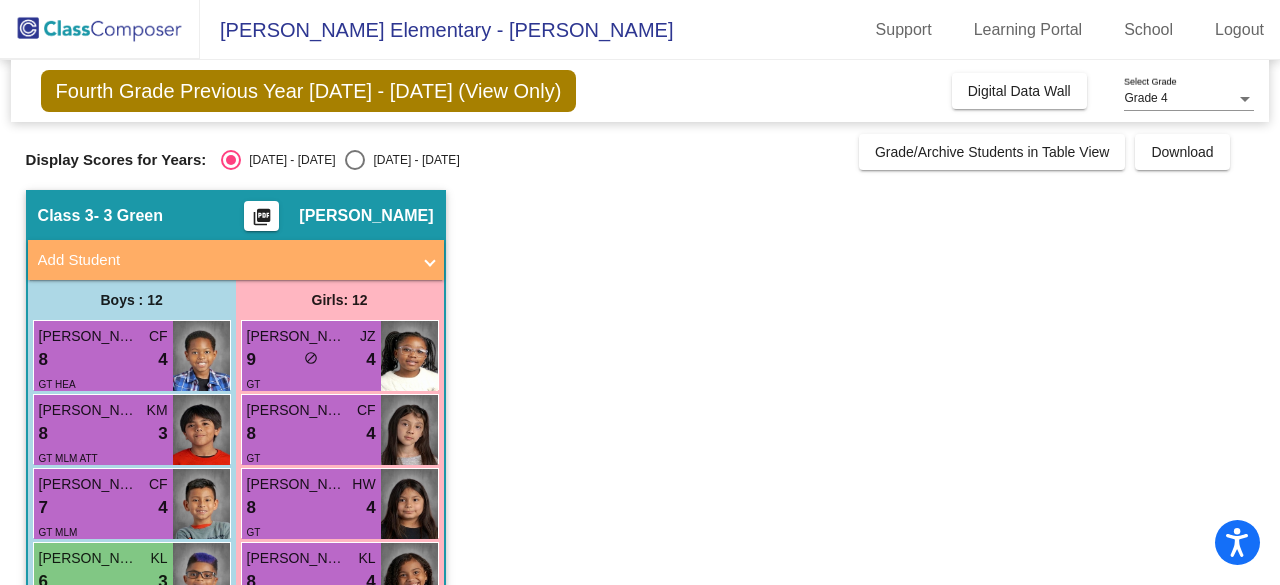 click on "8 lock do_not_disturb_alt 4" at bounding box center (311, 434) 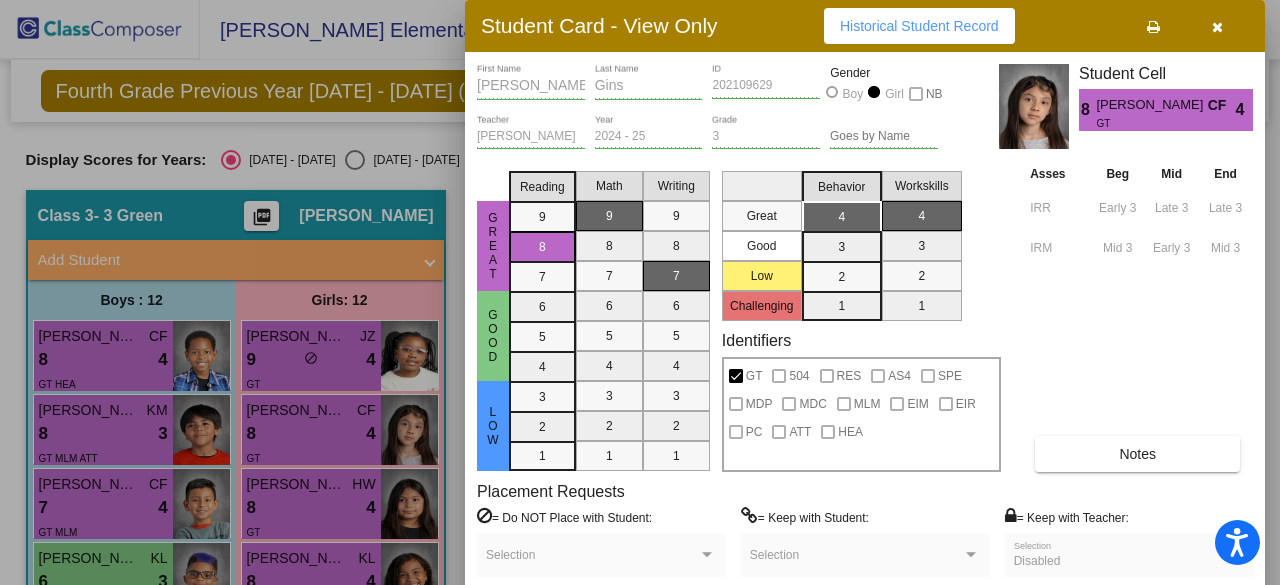 click at bounding box center (640, 292) 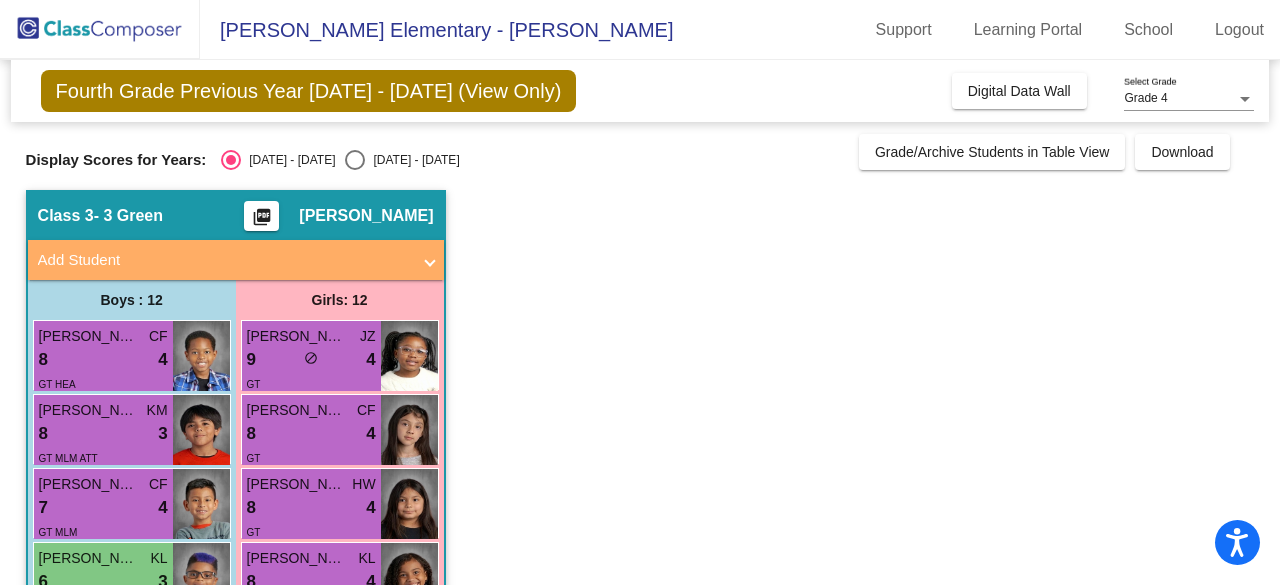 click on "8 lock do_not_disturb_alt 4" at bounding box center [311, 508] 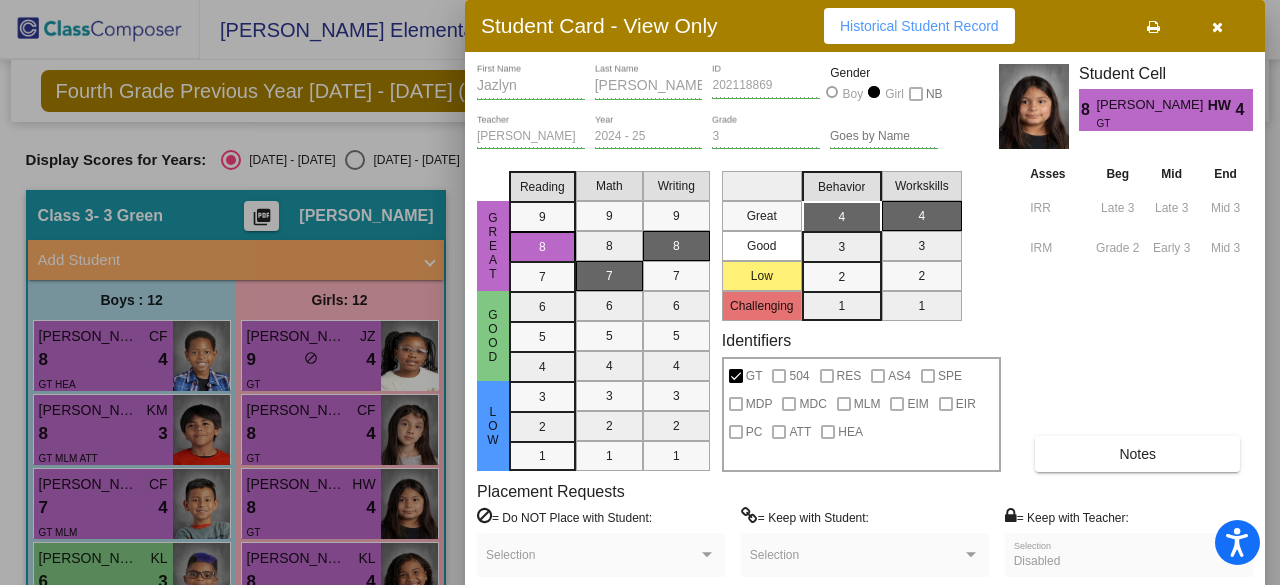 click at bounding box center [640, 292] 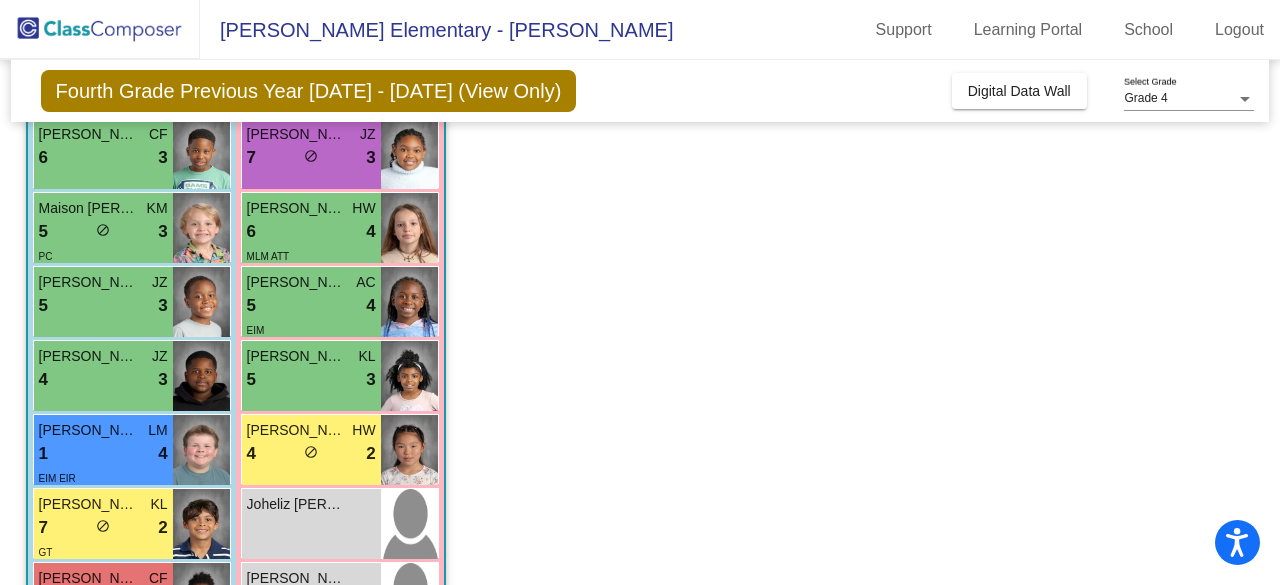 scroll, scrollTop: 570, scrollLeft: 0, axis: vertical 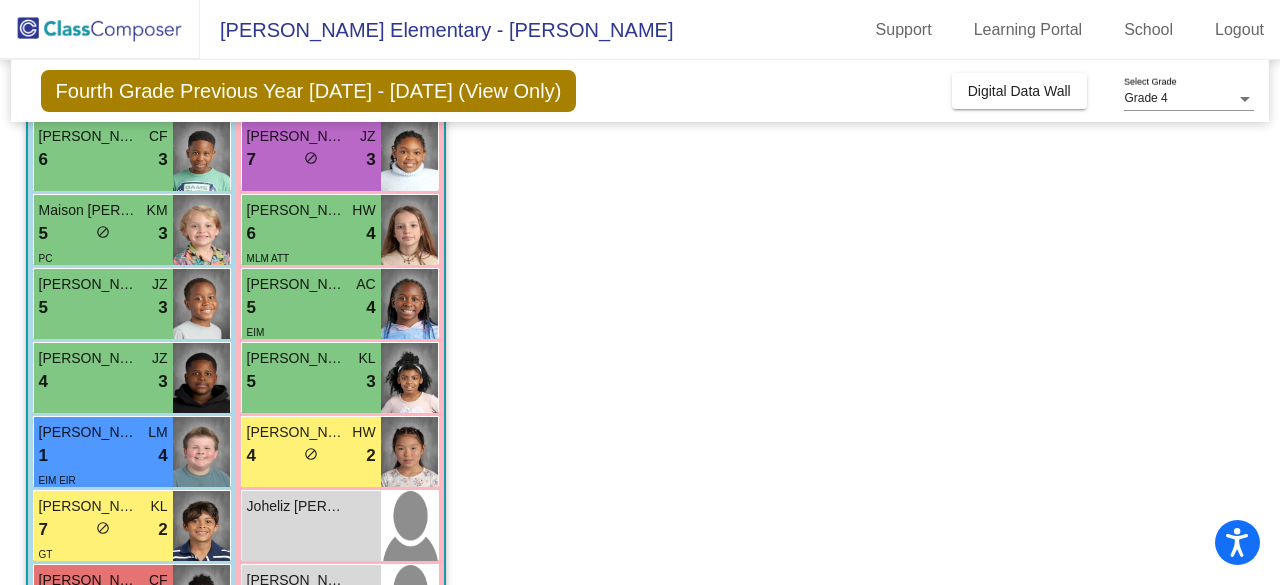 click on "6 lock do_not_disturb_alt 3" at bounding box center (103, 160) 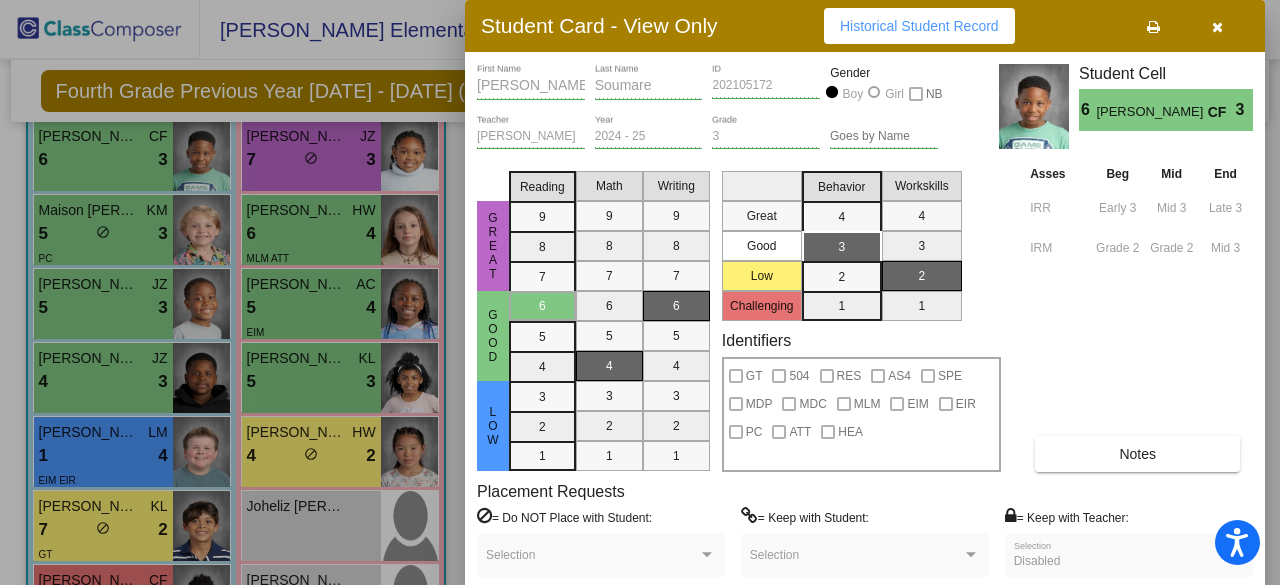 click at bounding box center [1217, 27] 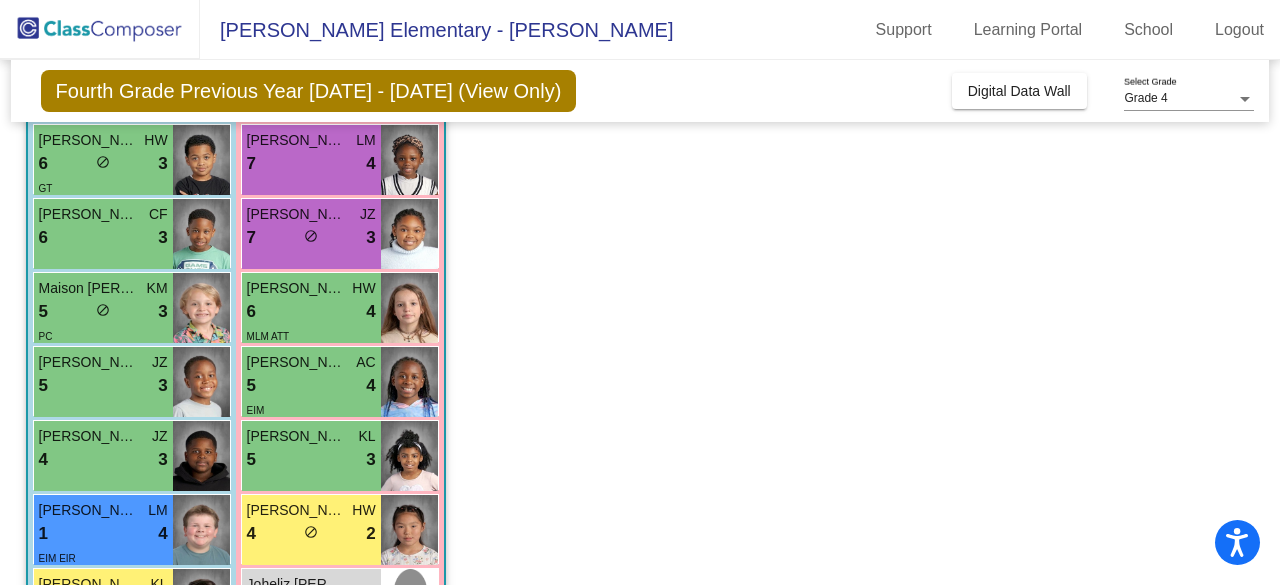 scroll, scrollTop: 654, scrollLeft: 0, axis: vertical 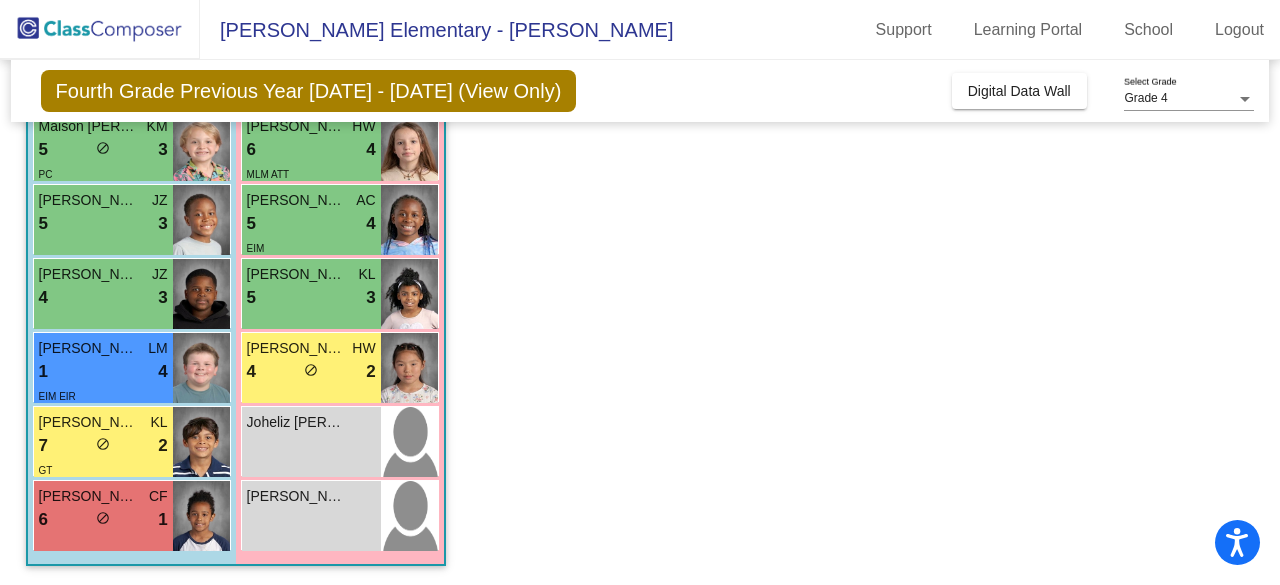click on "[PERSON_NAME]" at bounding box center [297, 348] 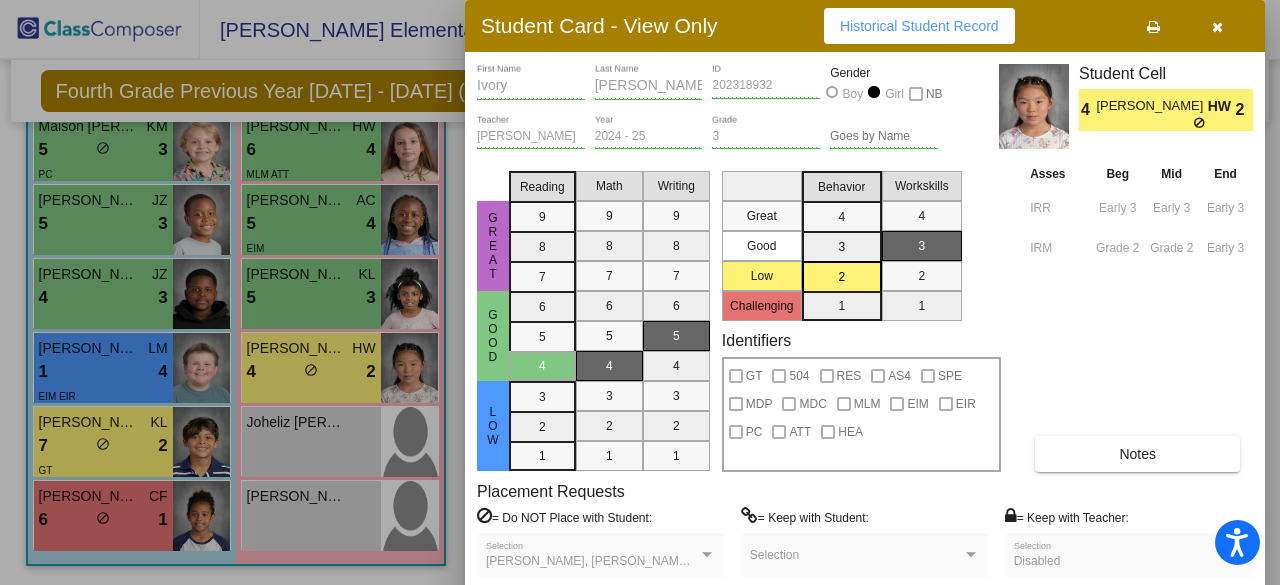 click at bounding box center (1217, 27) 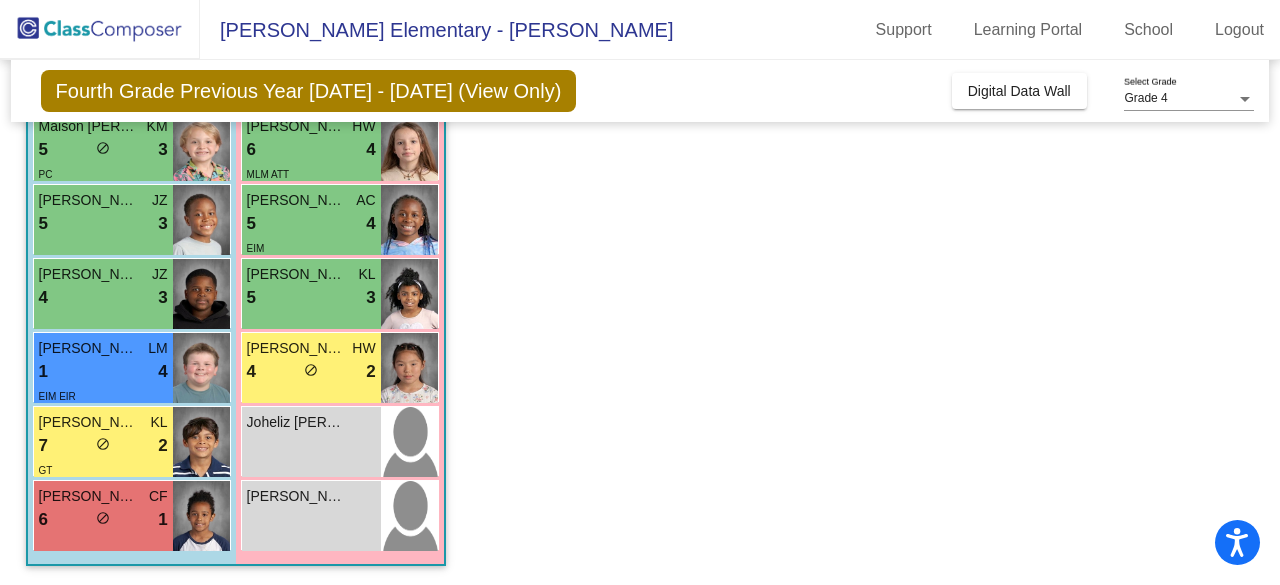 click on "do_not_disturb_alt" at bounding box center [103, 444] 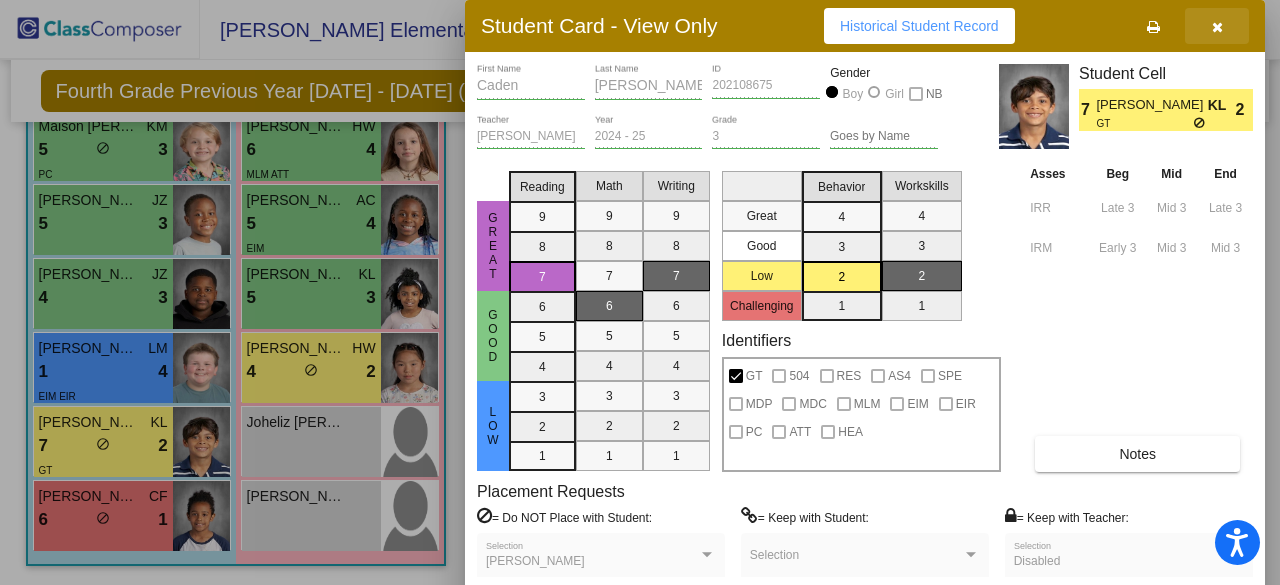 click at bounding box center (1217, 27) 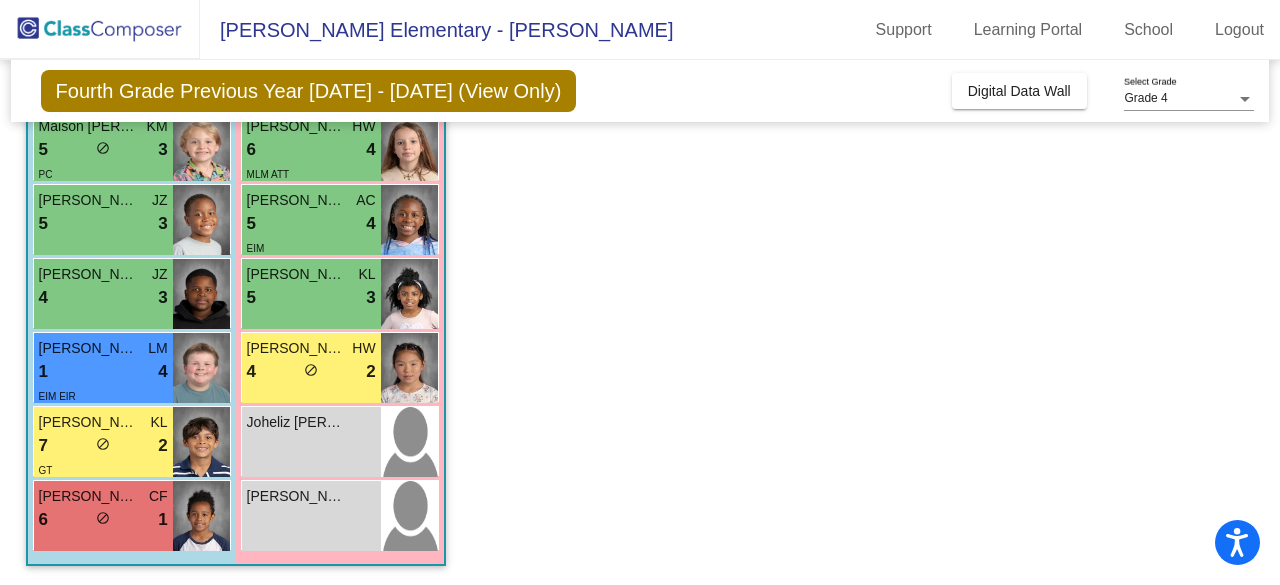 click on "6 lock do_not_disturb_alt 1" at bounding box center (103, 520) 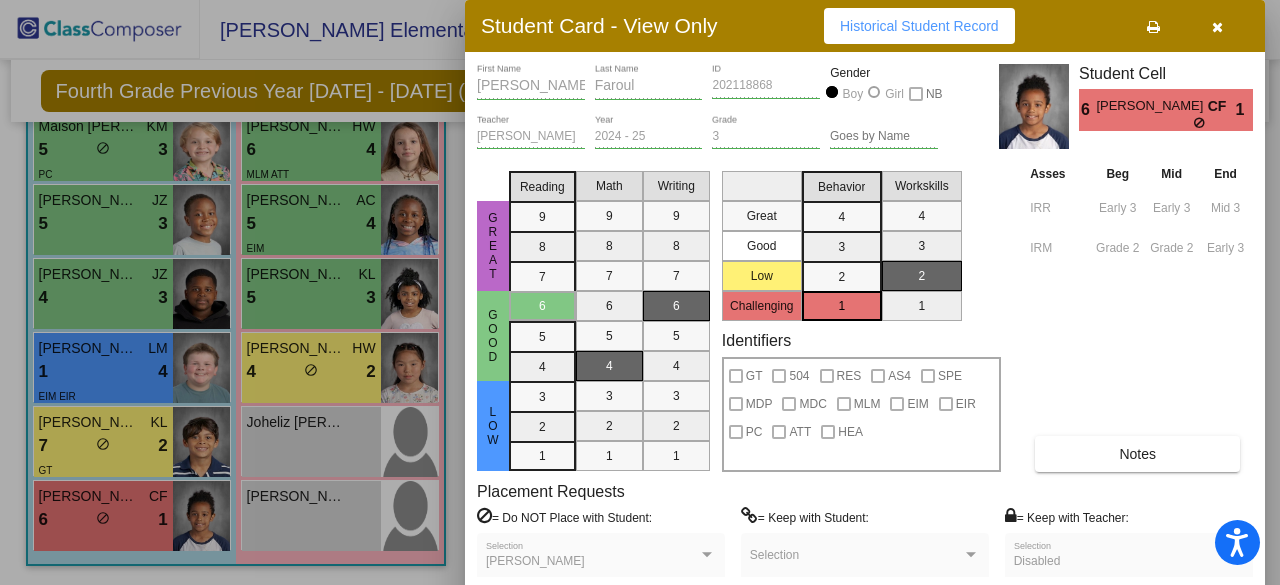 click at bounding box center [1217, 27] 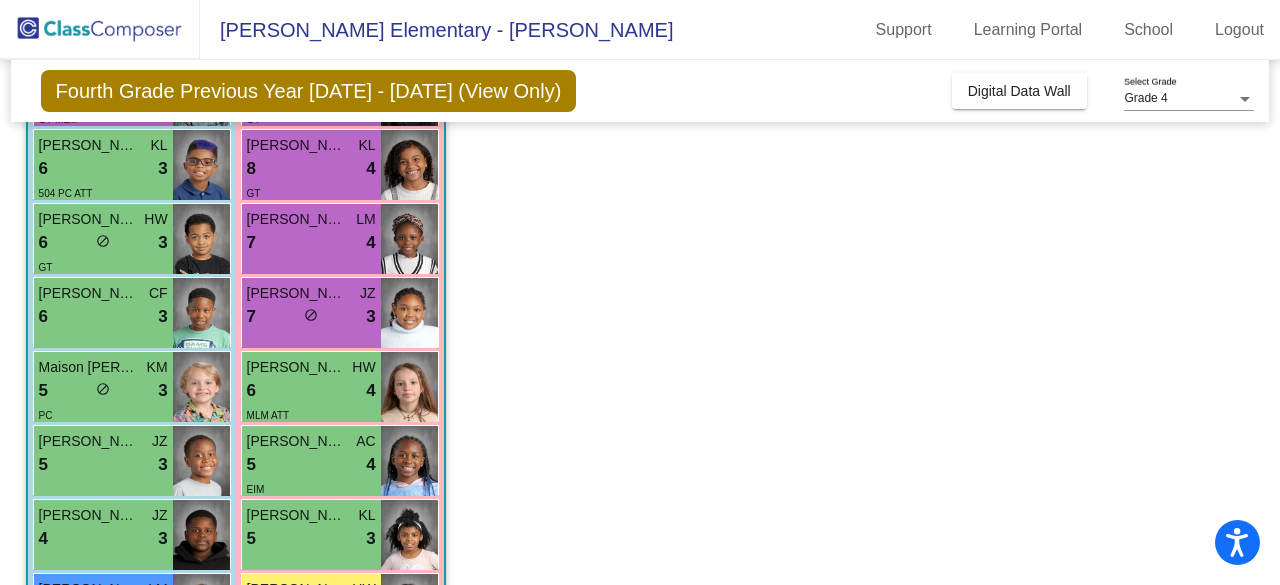 scroll, scrollTop: 0, scrollLeft: 0, axis: both 